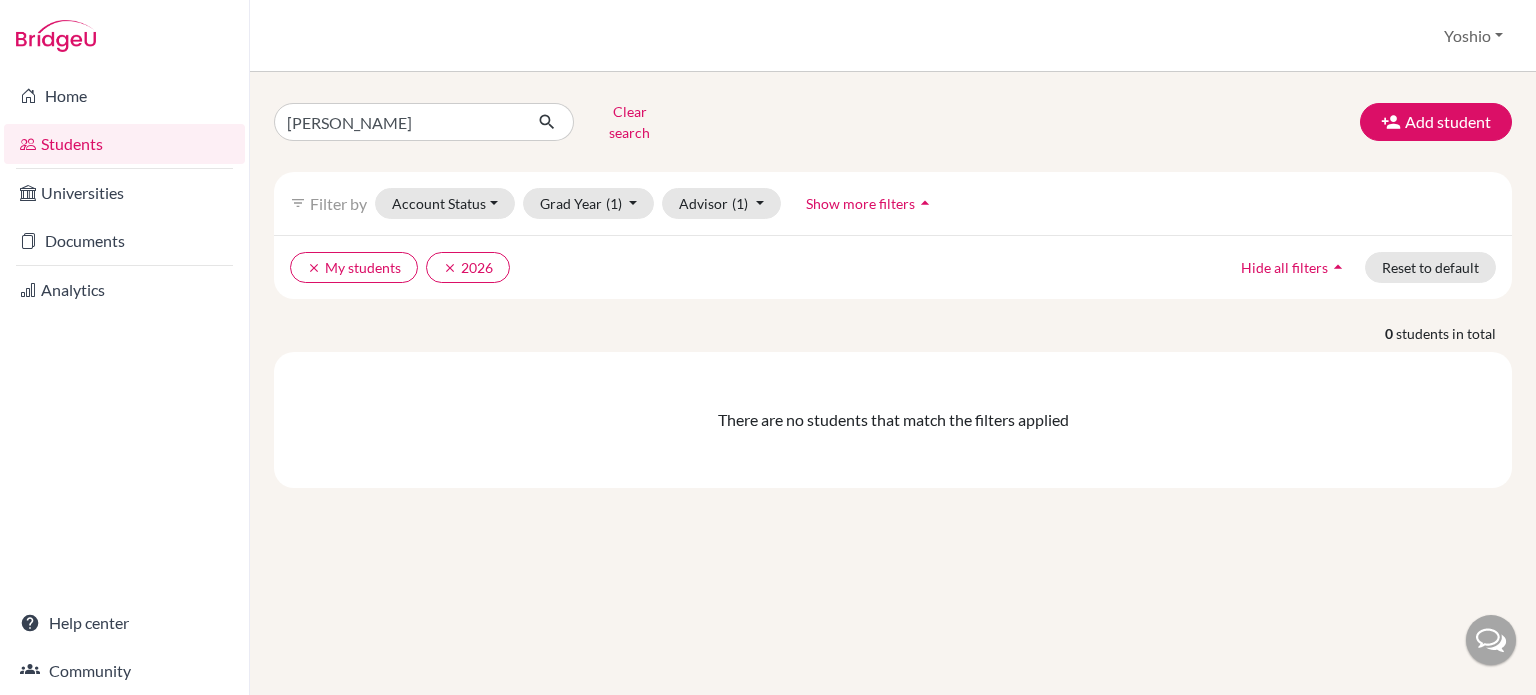 scroll, scrollTop: 0, scrollLeft: 0, axis: both 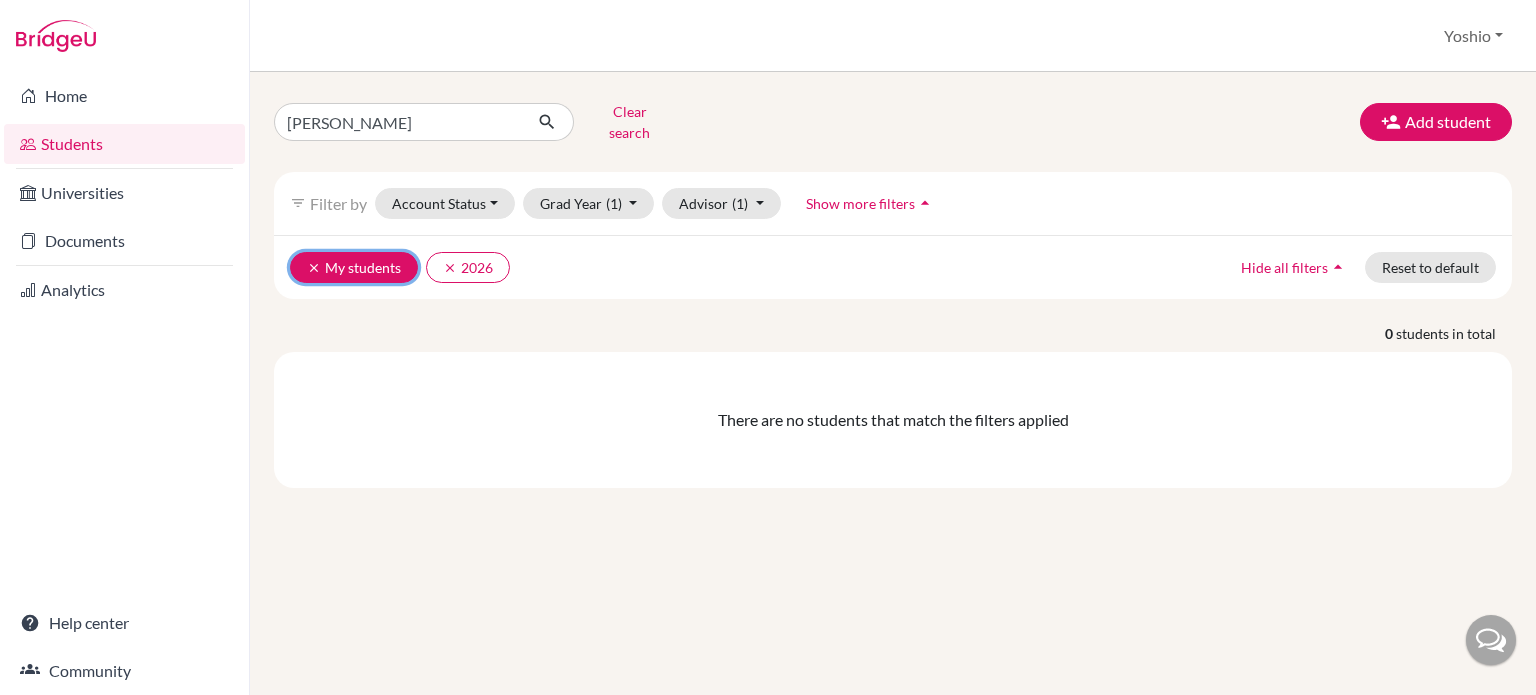 click on "clear" at bounding box center [314, 268] 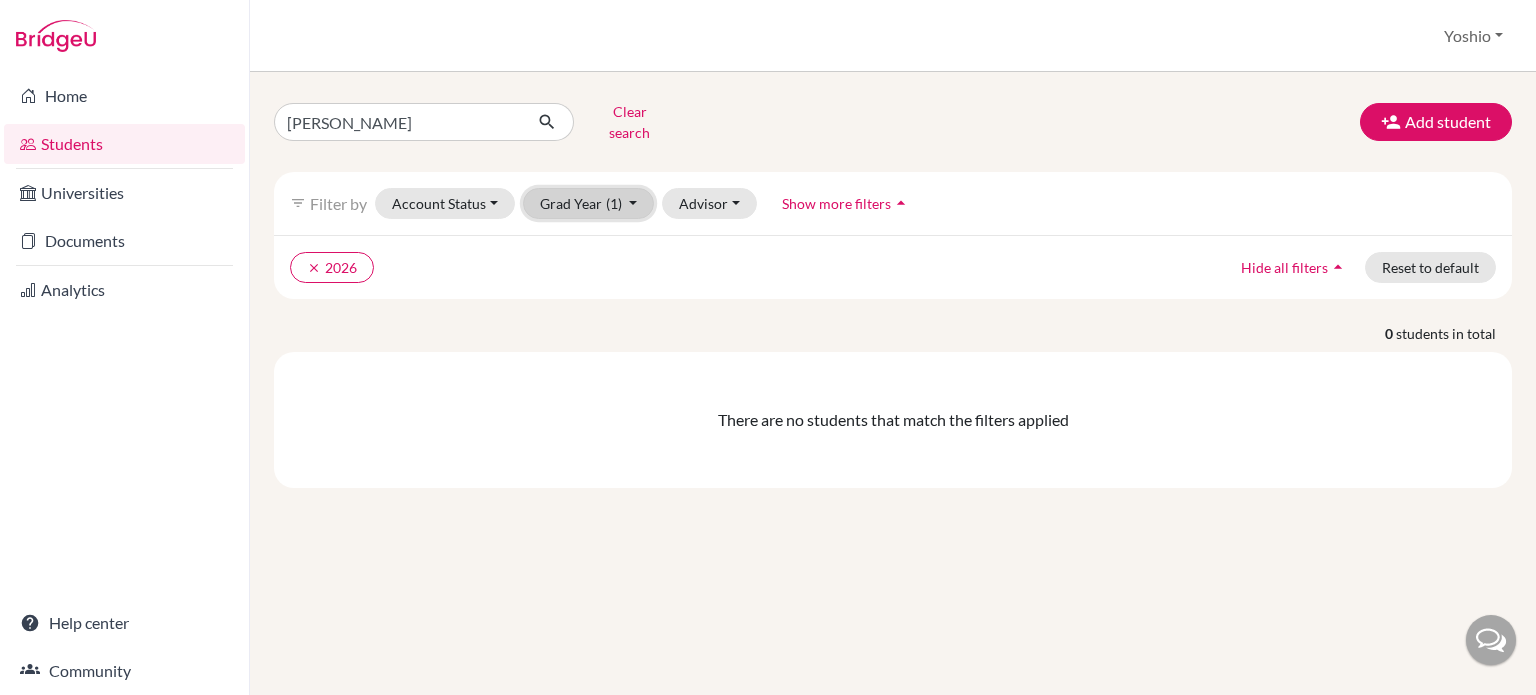 click on "Grad Year (1)" at bounding box center (589, 203) 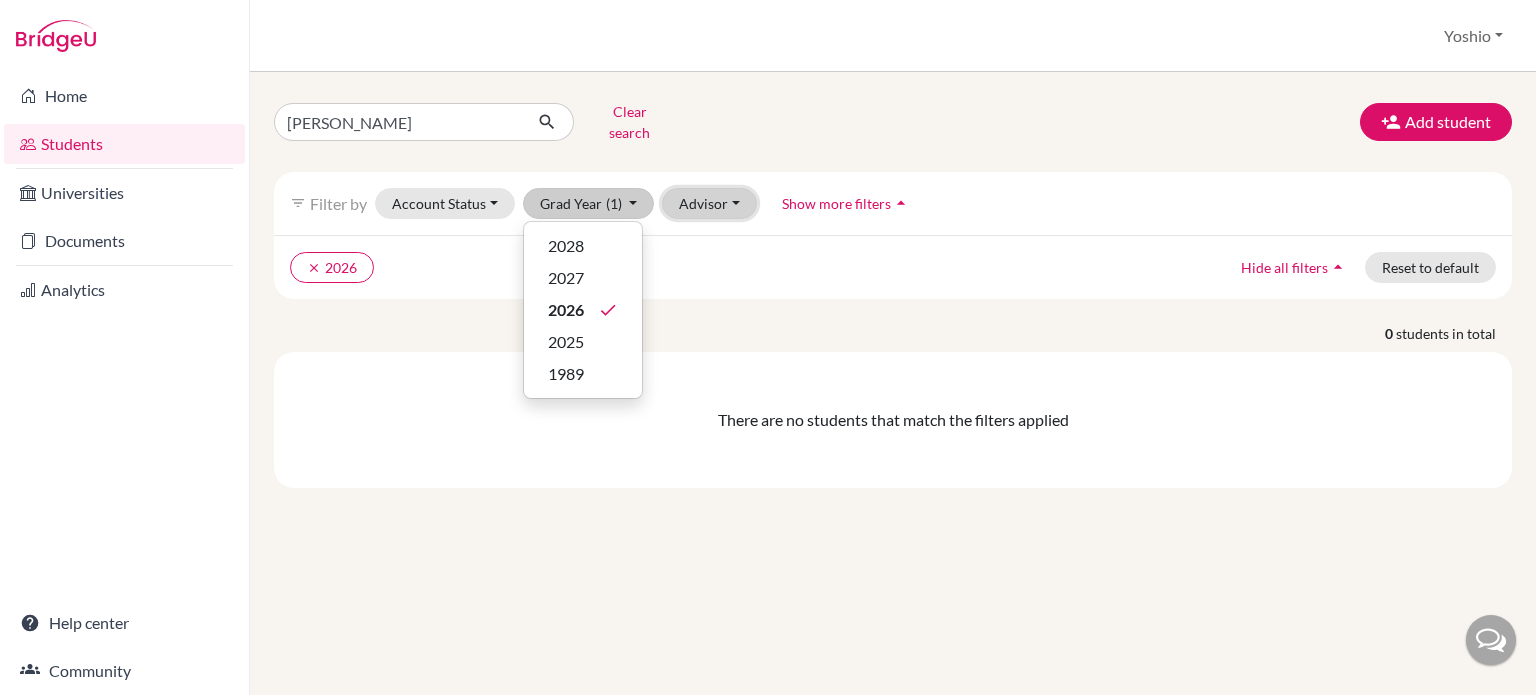 click on "Advisor" at bounding box center [709, 203] 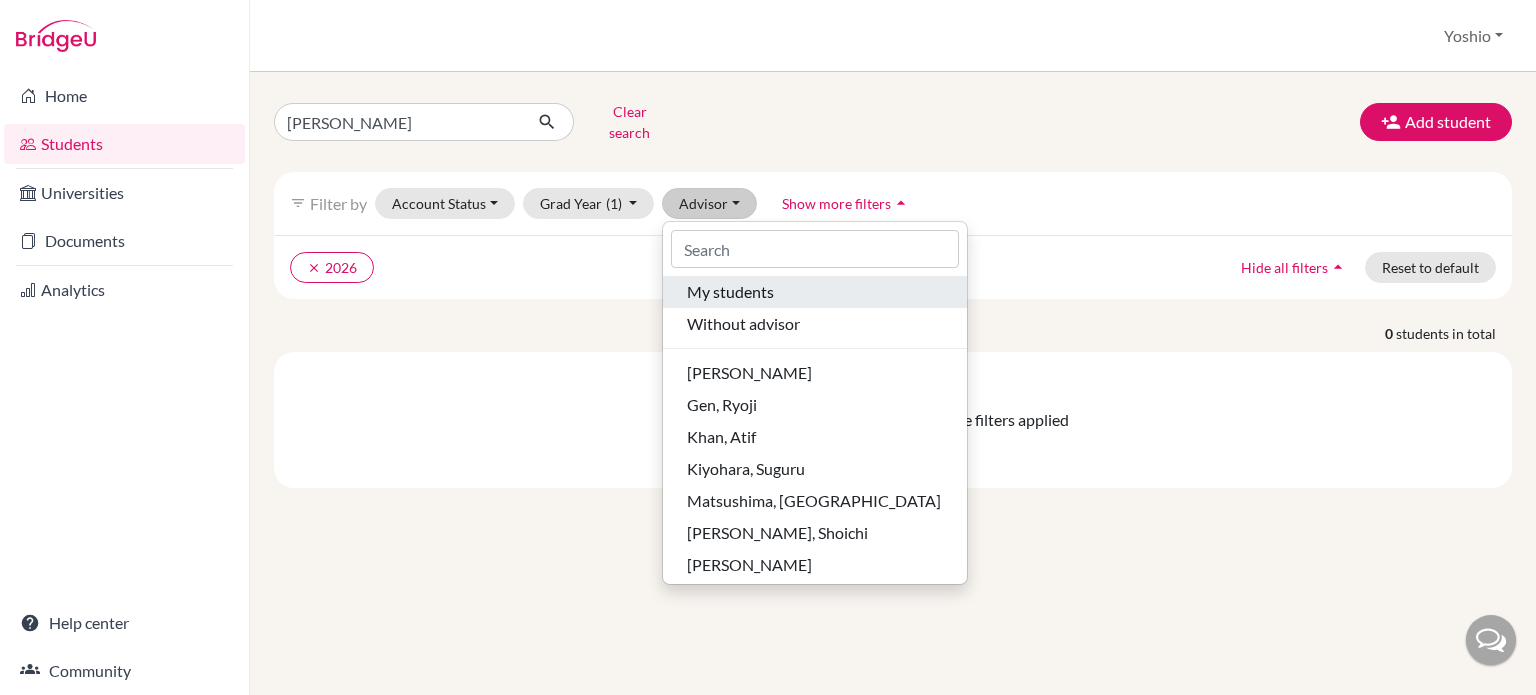 click on "My students" at bounding box center (815, 292) 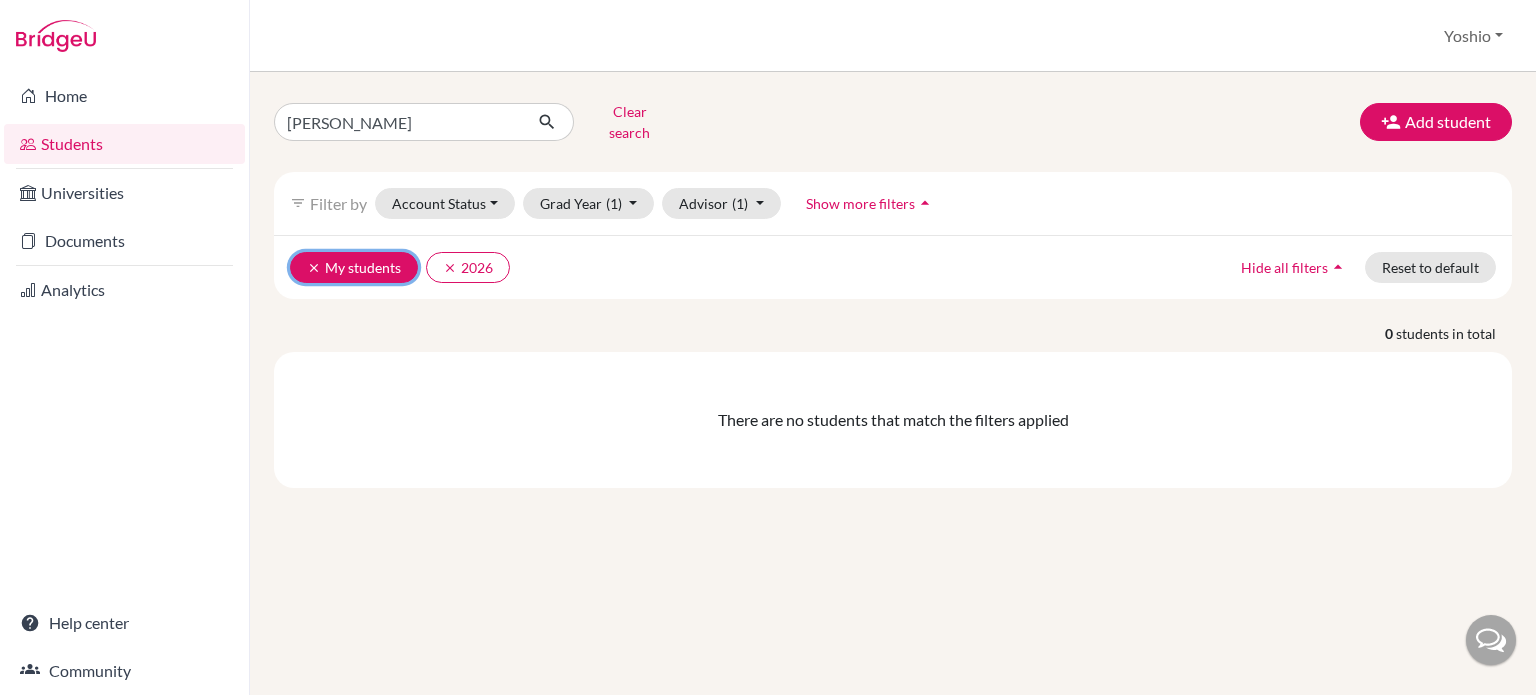 click on "clear" at bounding box center (314, 268) 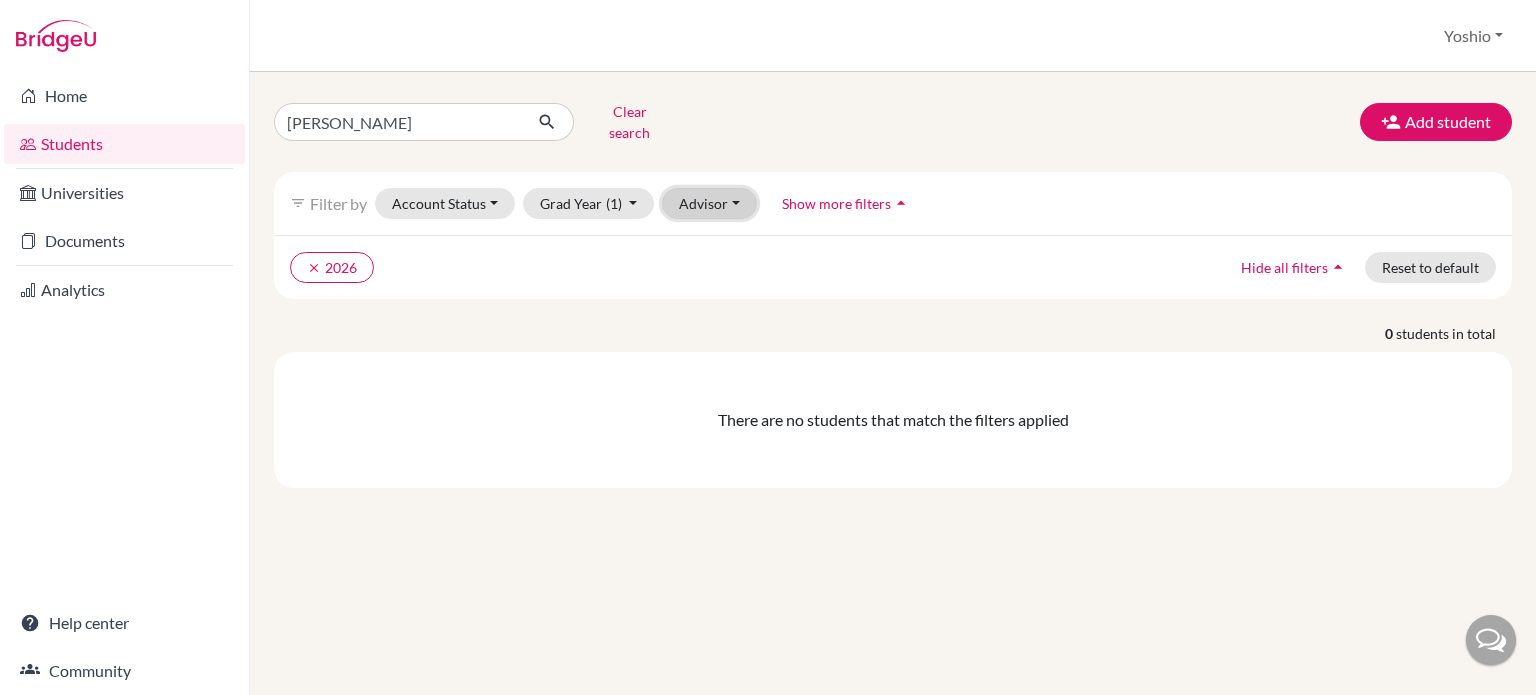 click on "Advisor" at bounding box center [709, 203] 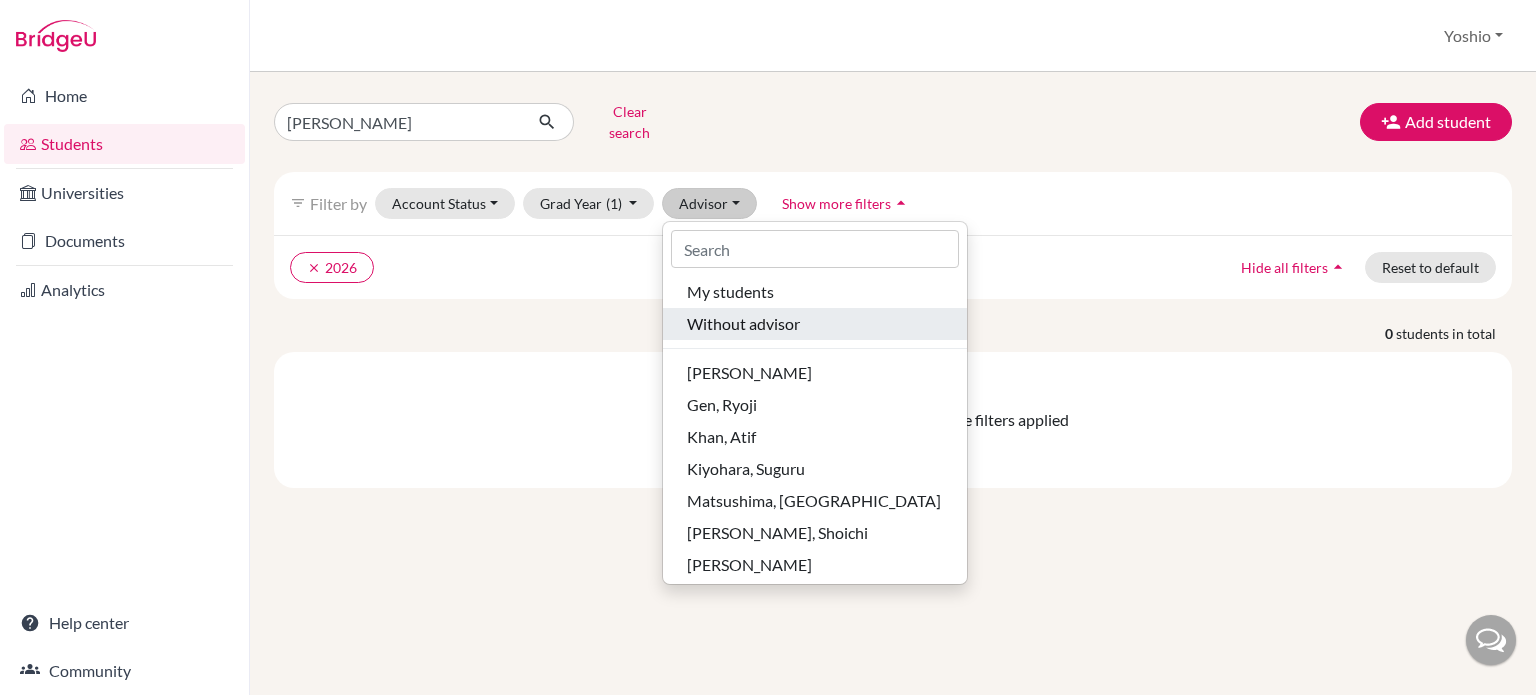 click on "Without advisor" at bounding box center [743, 324] 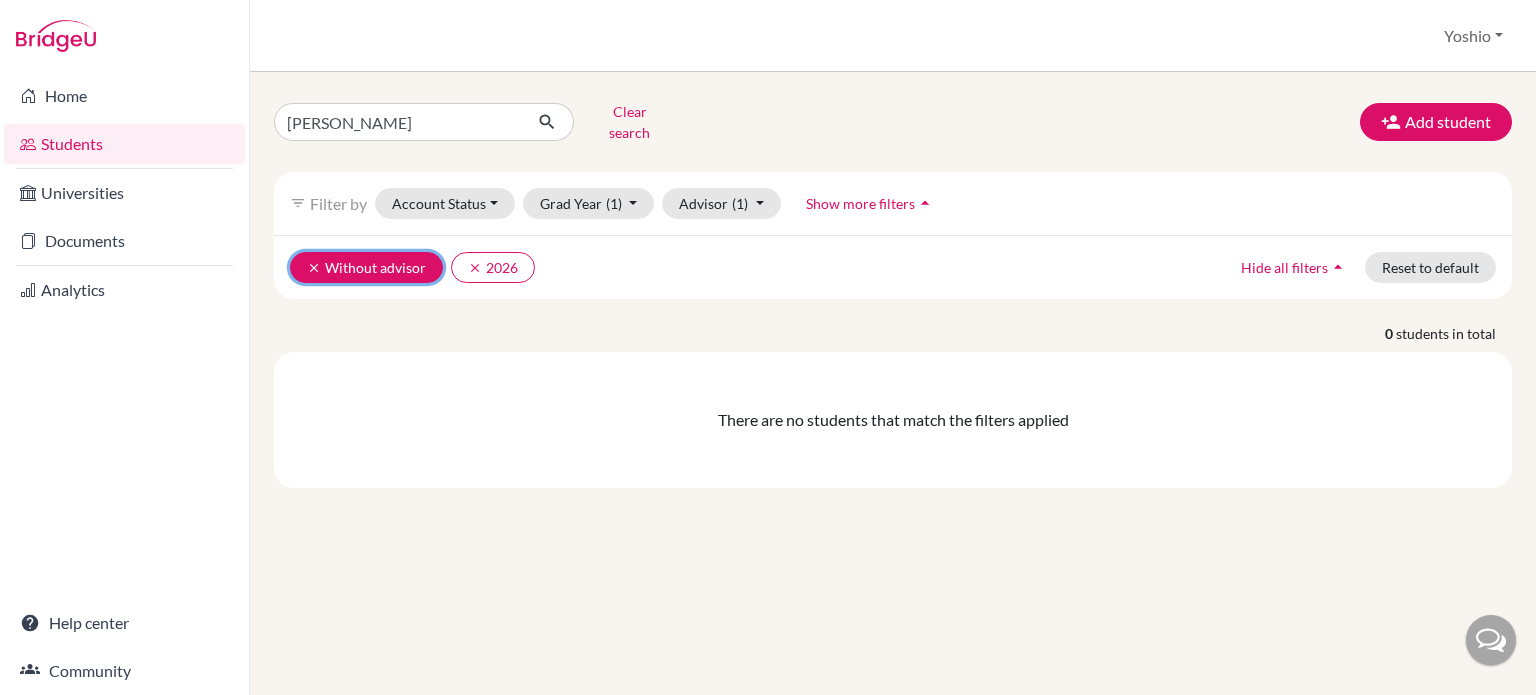 click on "clear" at bounding box center [314, 268] 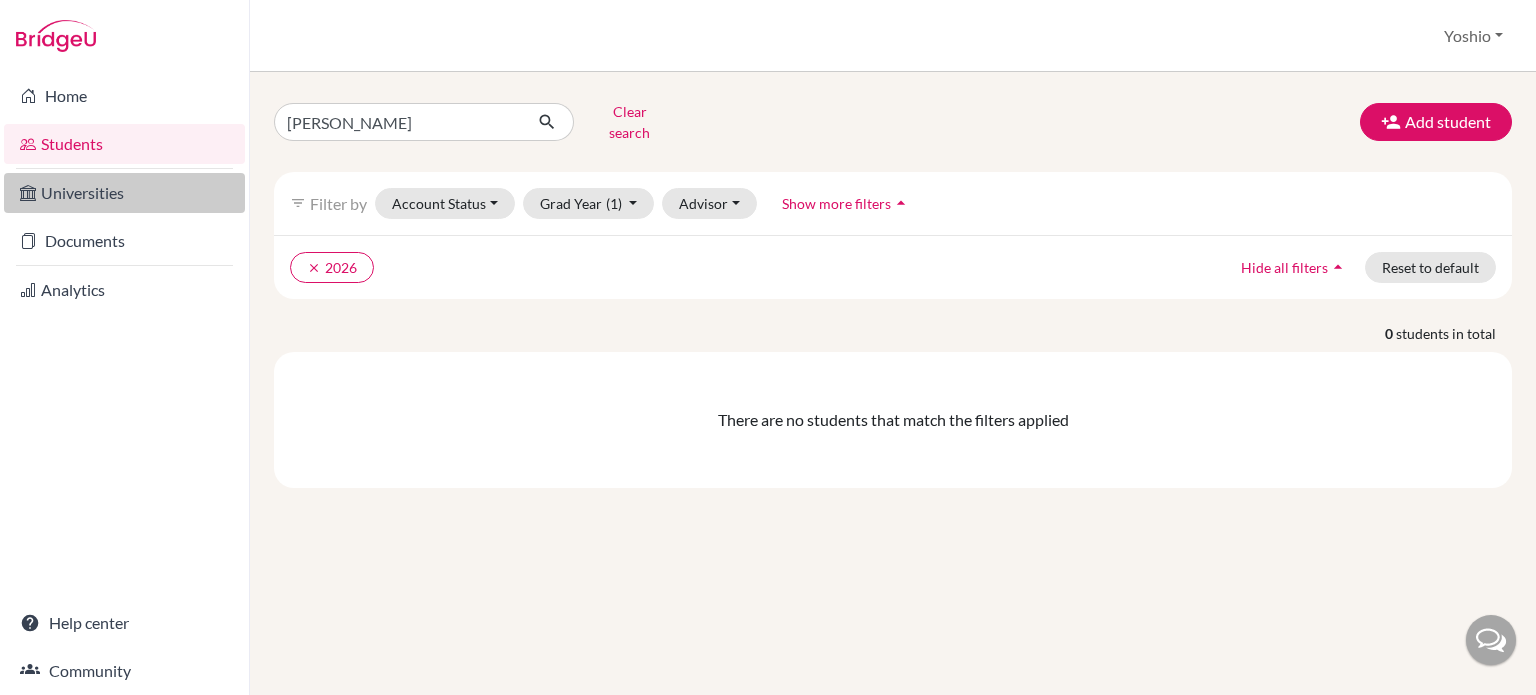 click on "Universities" at bounding box center (124, 193) 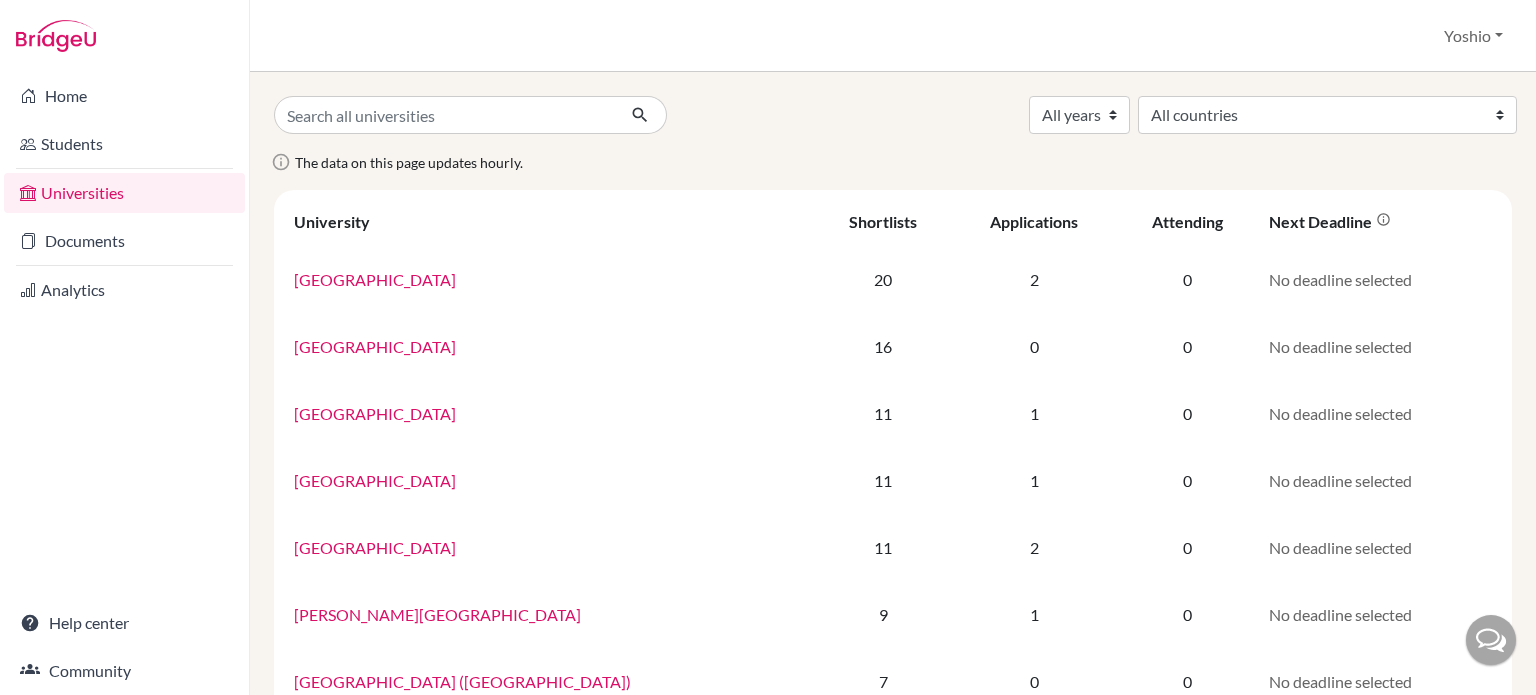 scroll, scrollTop: 0, scrollLeft: 0, axis: both 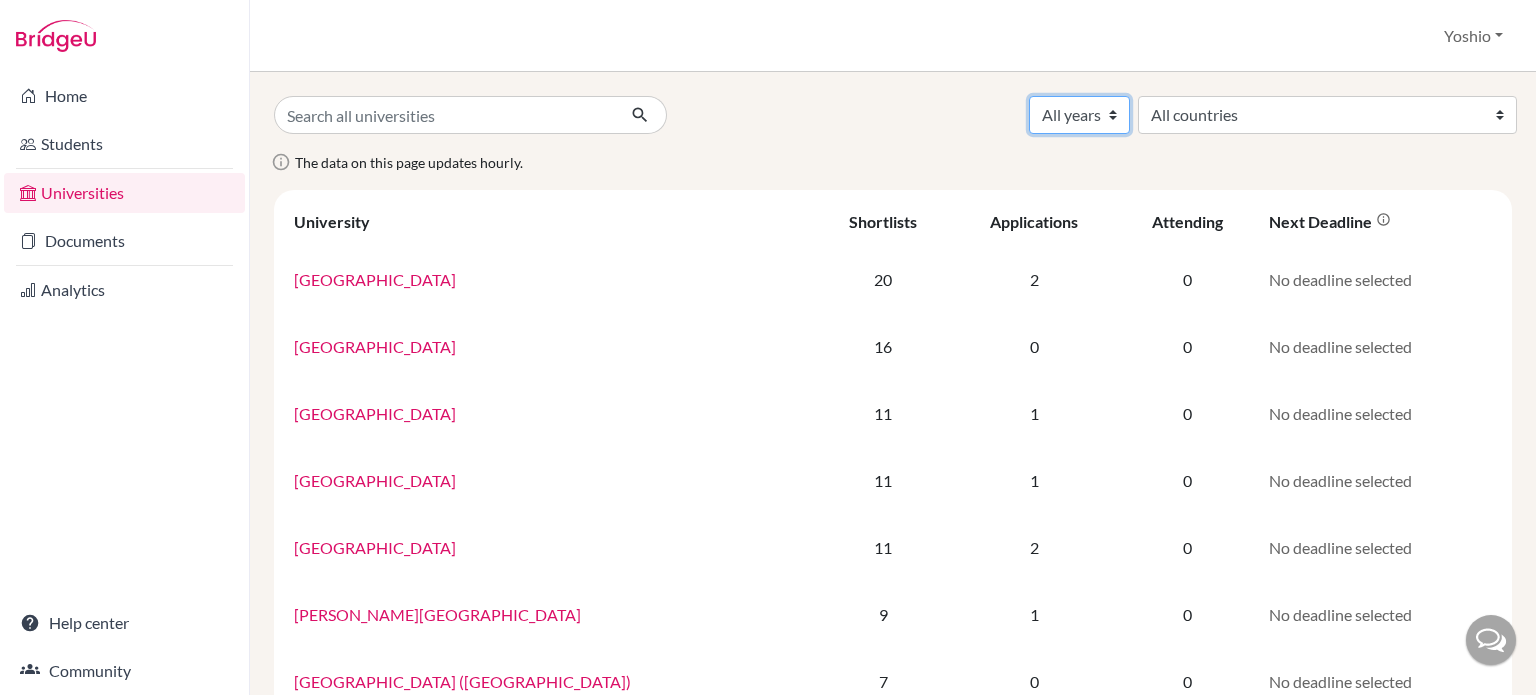 click on "All years 2028 2027 2026 2025 1989" at bounding box center [1079, 115] 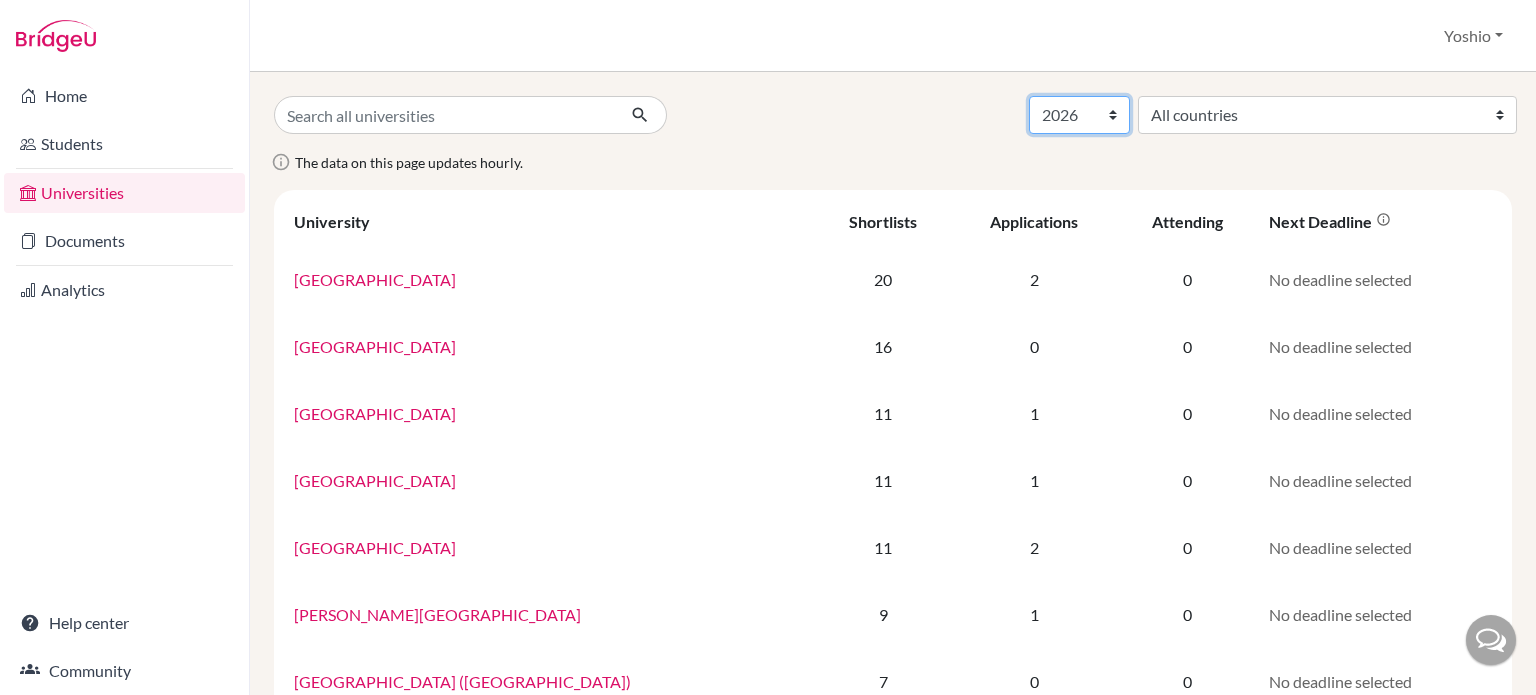 click on "All years 2028 2027 2026 2025 1989" at bounding box center (1079, 115) 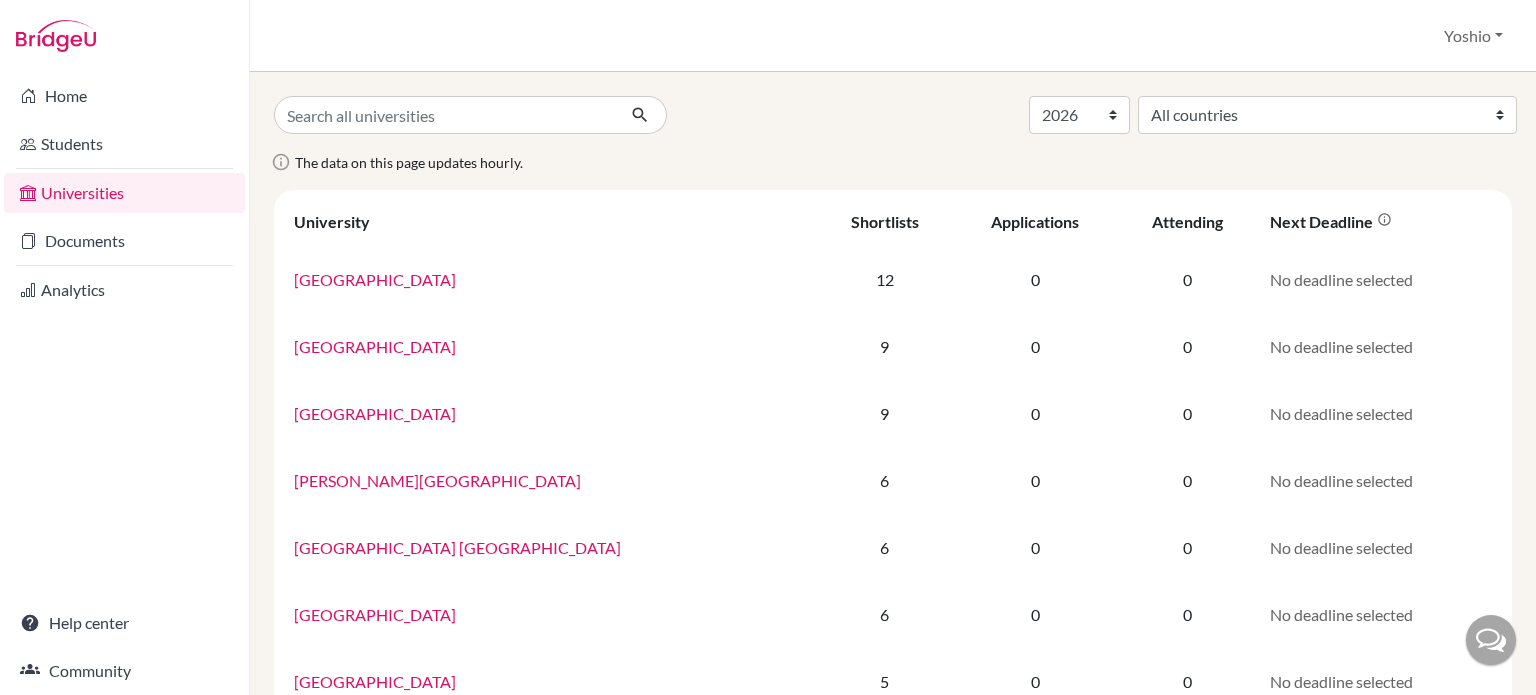 select on "2026" 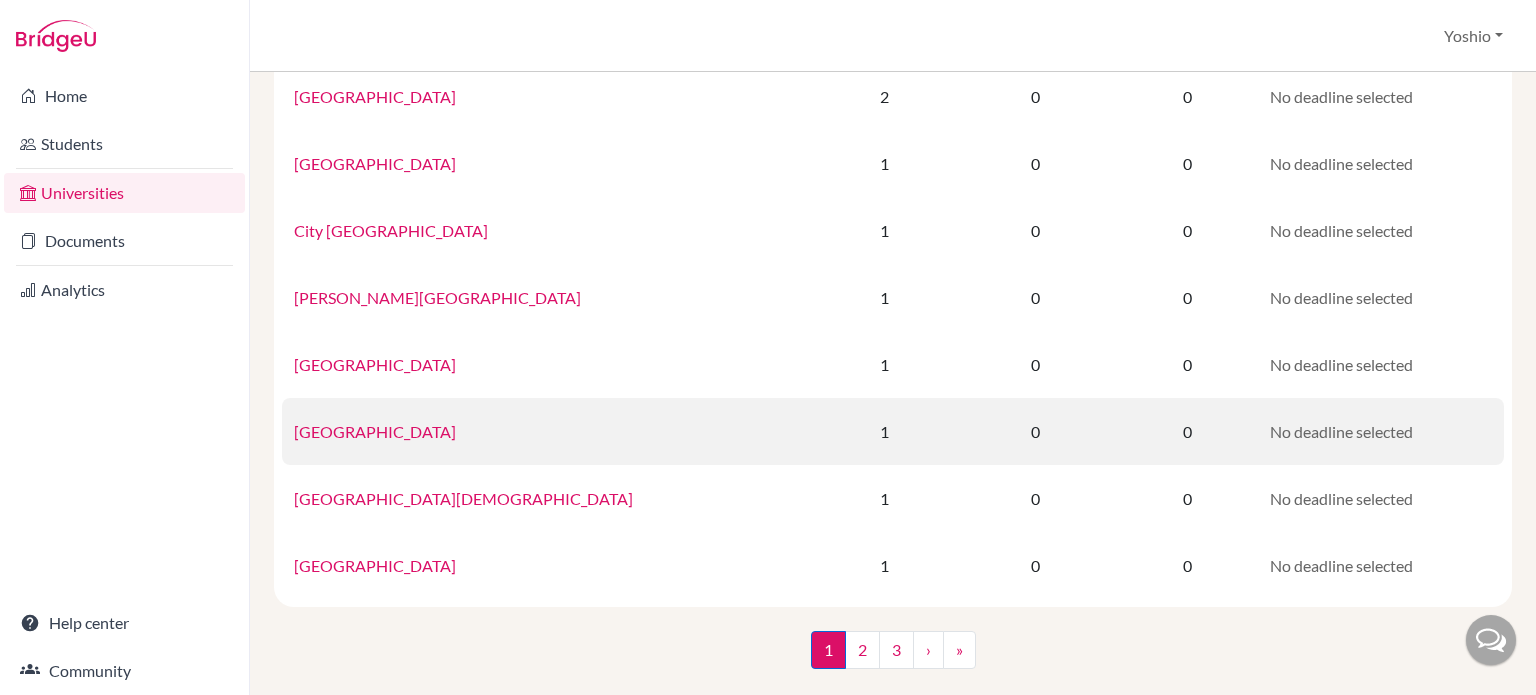scroll, scrollTop: 1337, scrollLeft: 0, axis: vertical 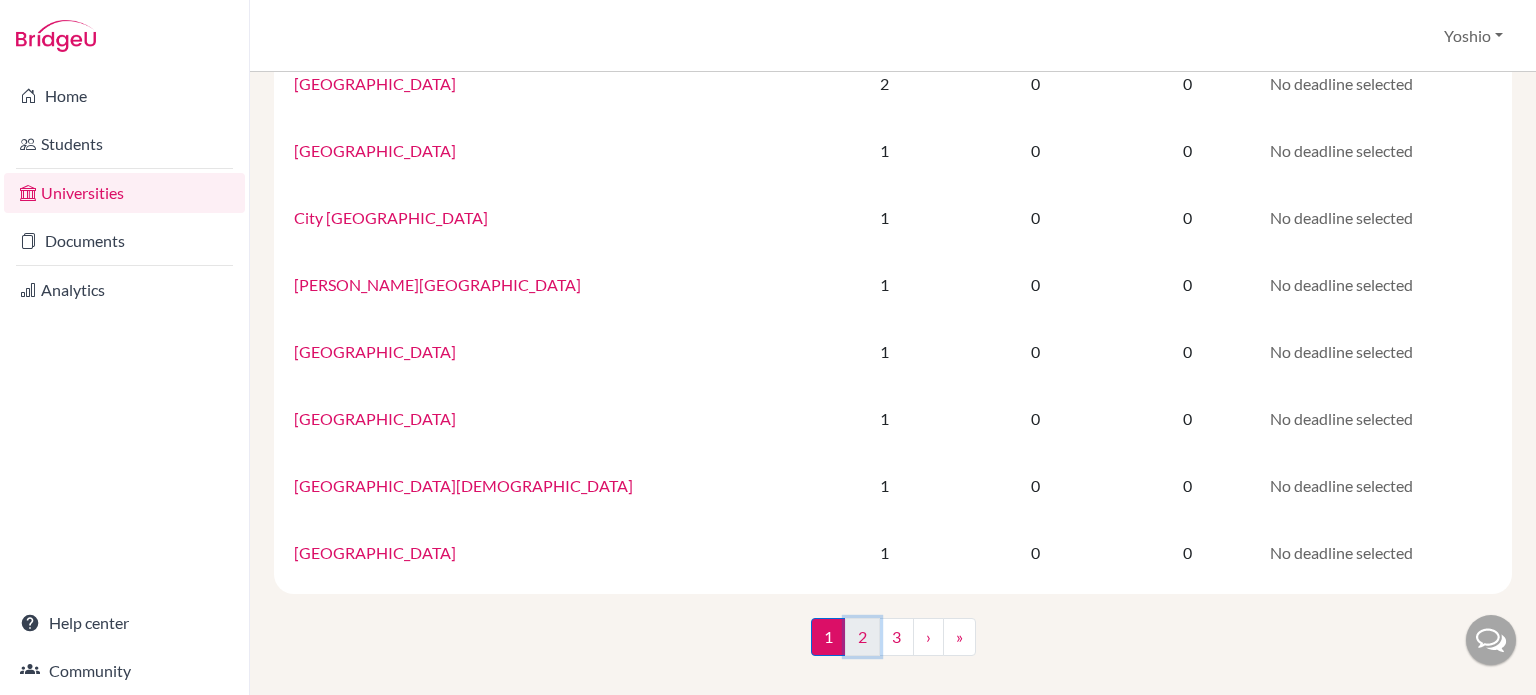 click on "2" at bounding box center (862, 637) 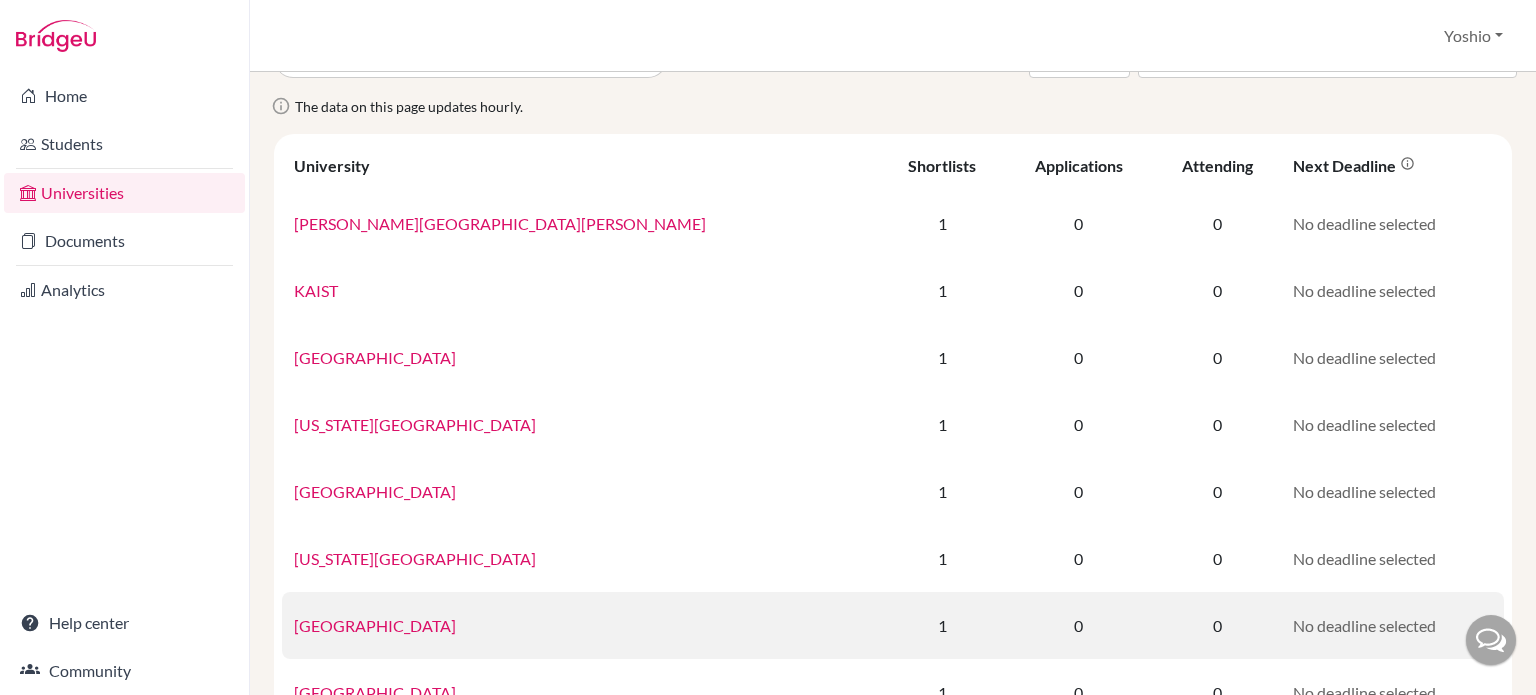scroll, scrollTop: 0, scrollLeft: 0, axis: both 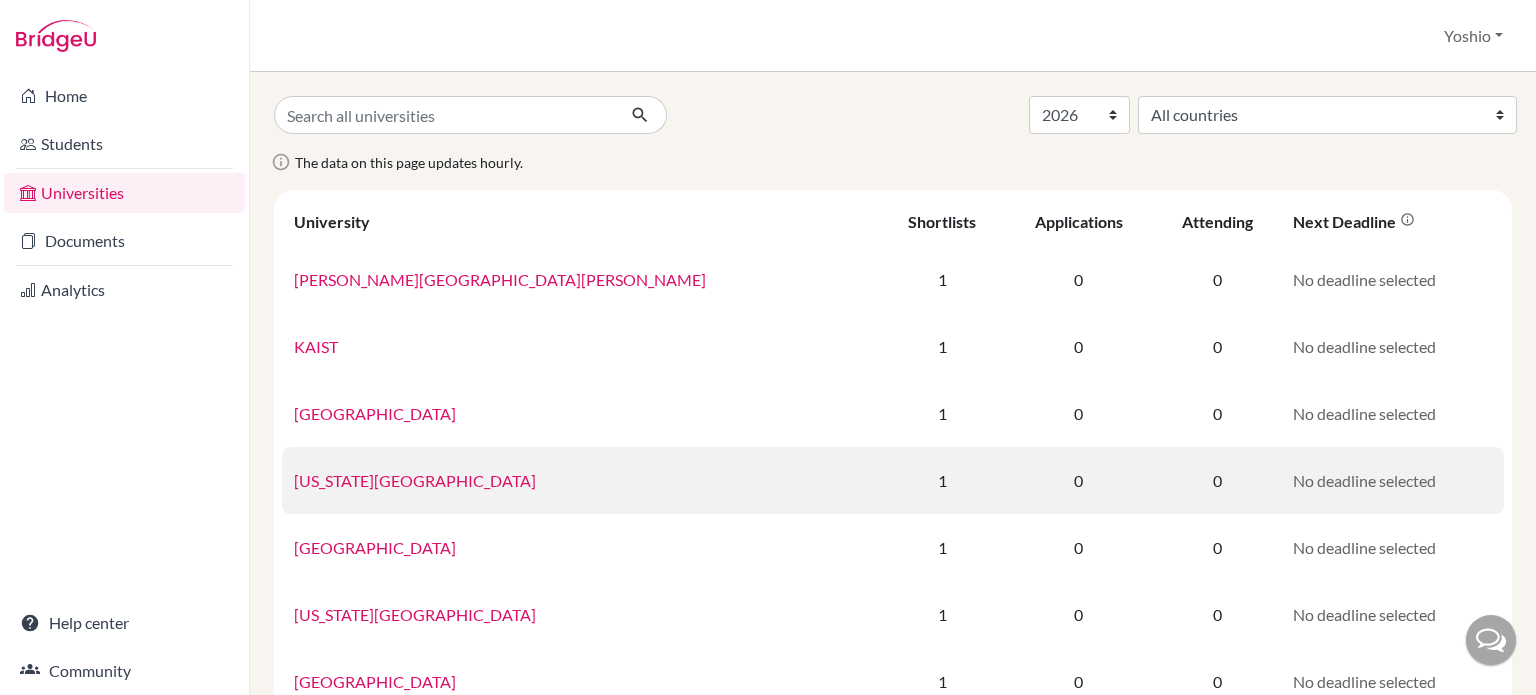 click on "[US_STATE][GEOGRAPHIC_DATA]" at bounding box center (415, 480) 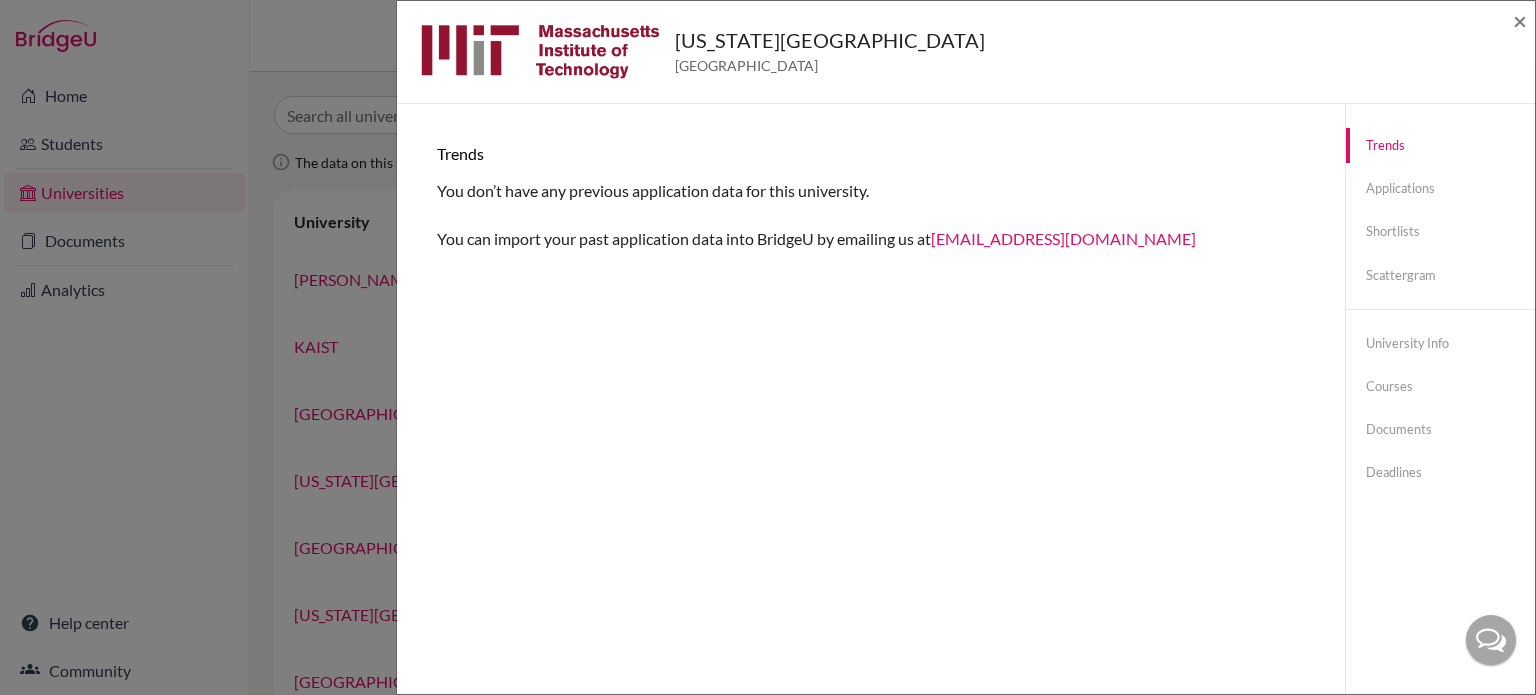 click on "Trends You don’t have any previous application data for this university. You can import your past application data into BridgeU by emailing us at   [EMAIL_ADDRESS][DOMAIN_NAME]" at bounding box center [871, 197] 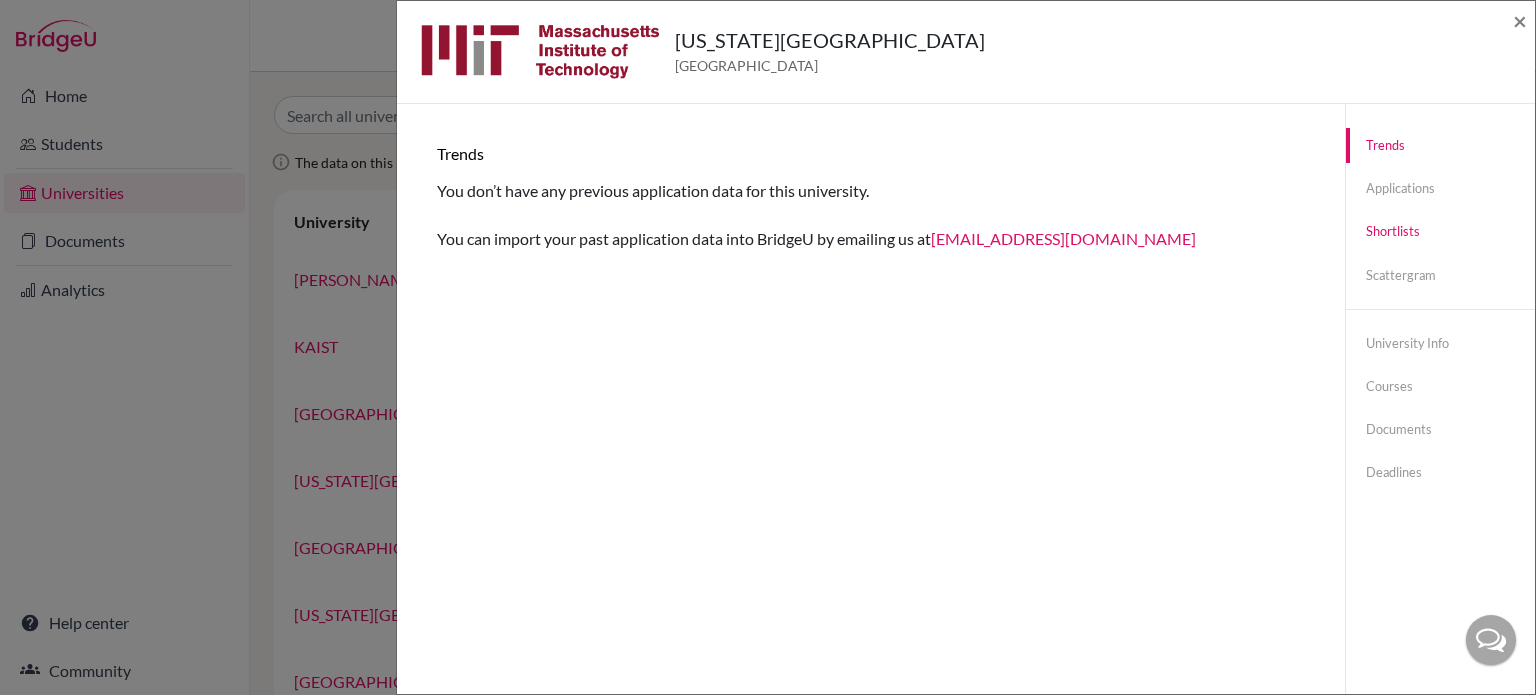 click on "Shortlists" at bounding box center [1440, 231] 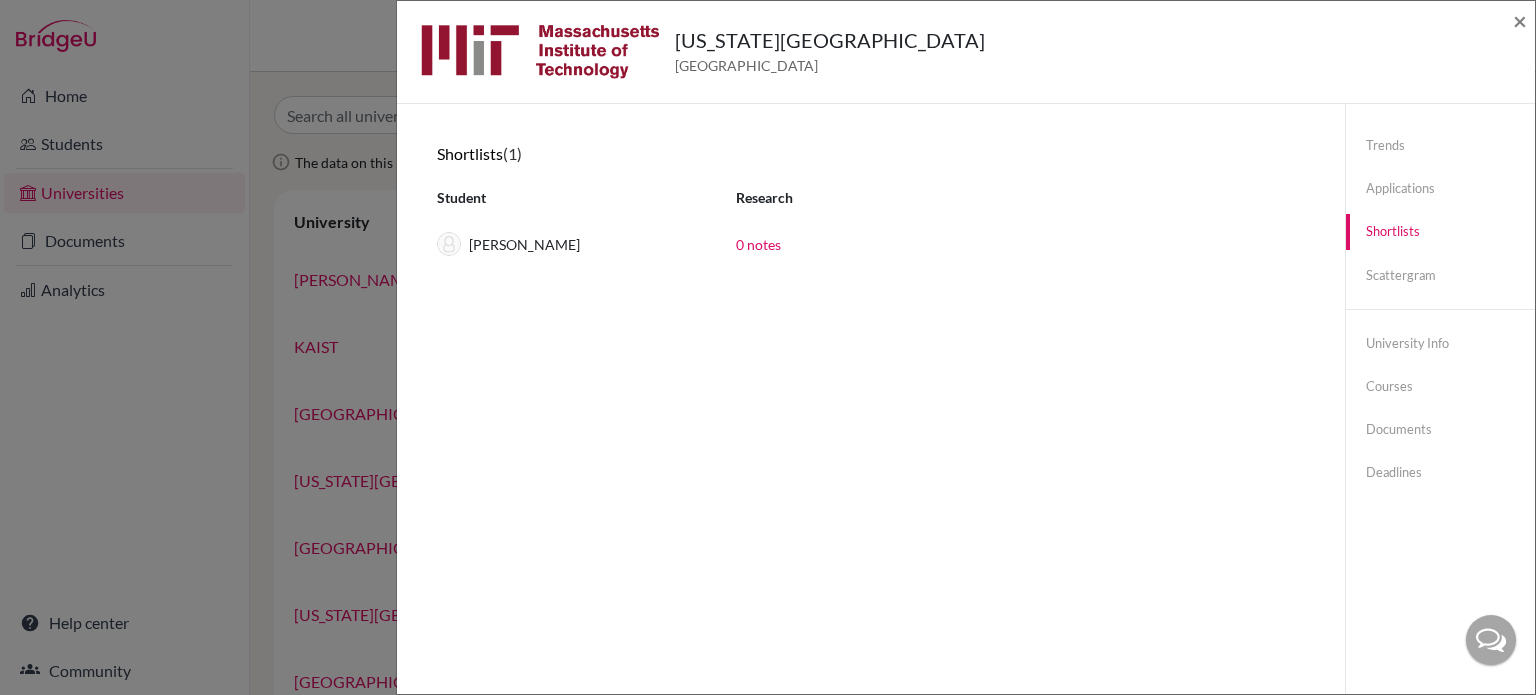 scroll, scrollTop: 0, scrollLeft: 0, axis: both 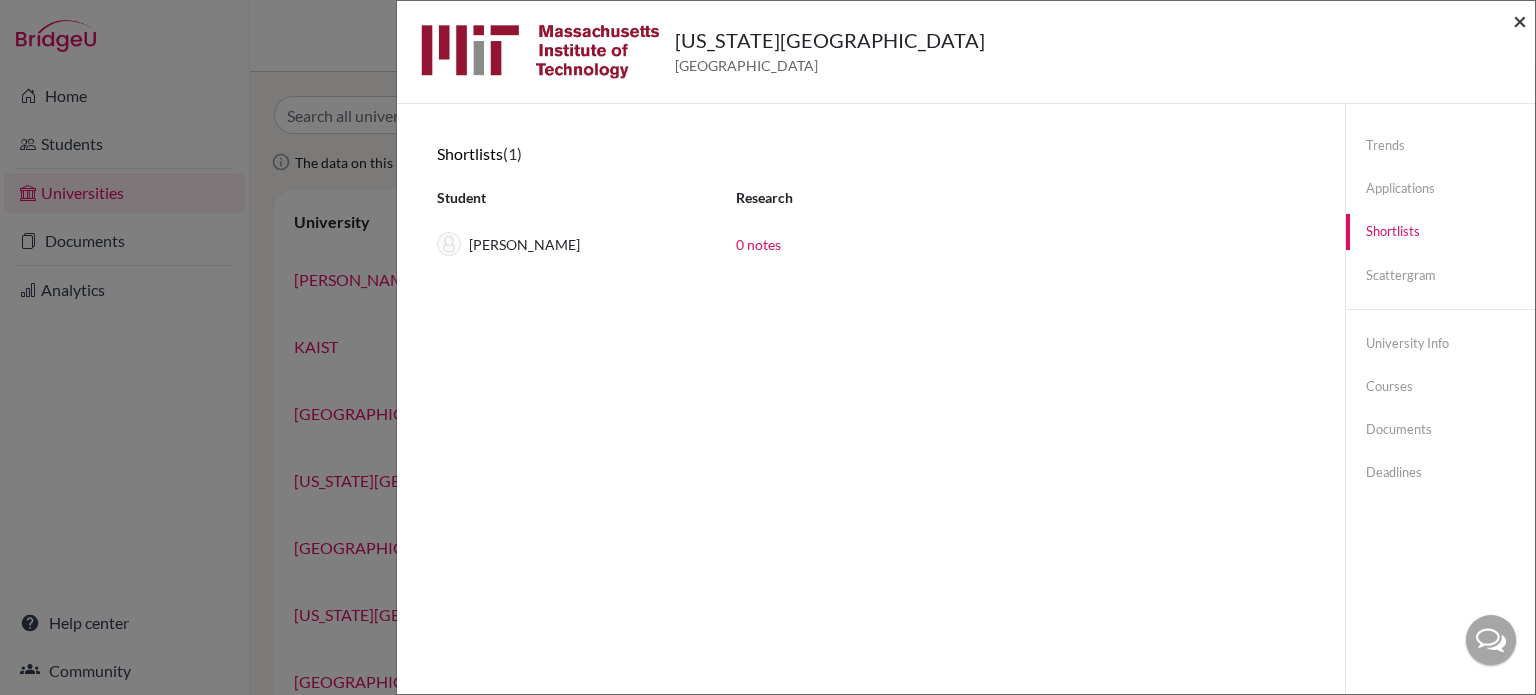 click on "×" at bounding box center (1520, 20) 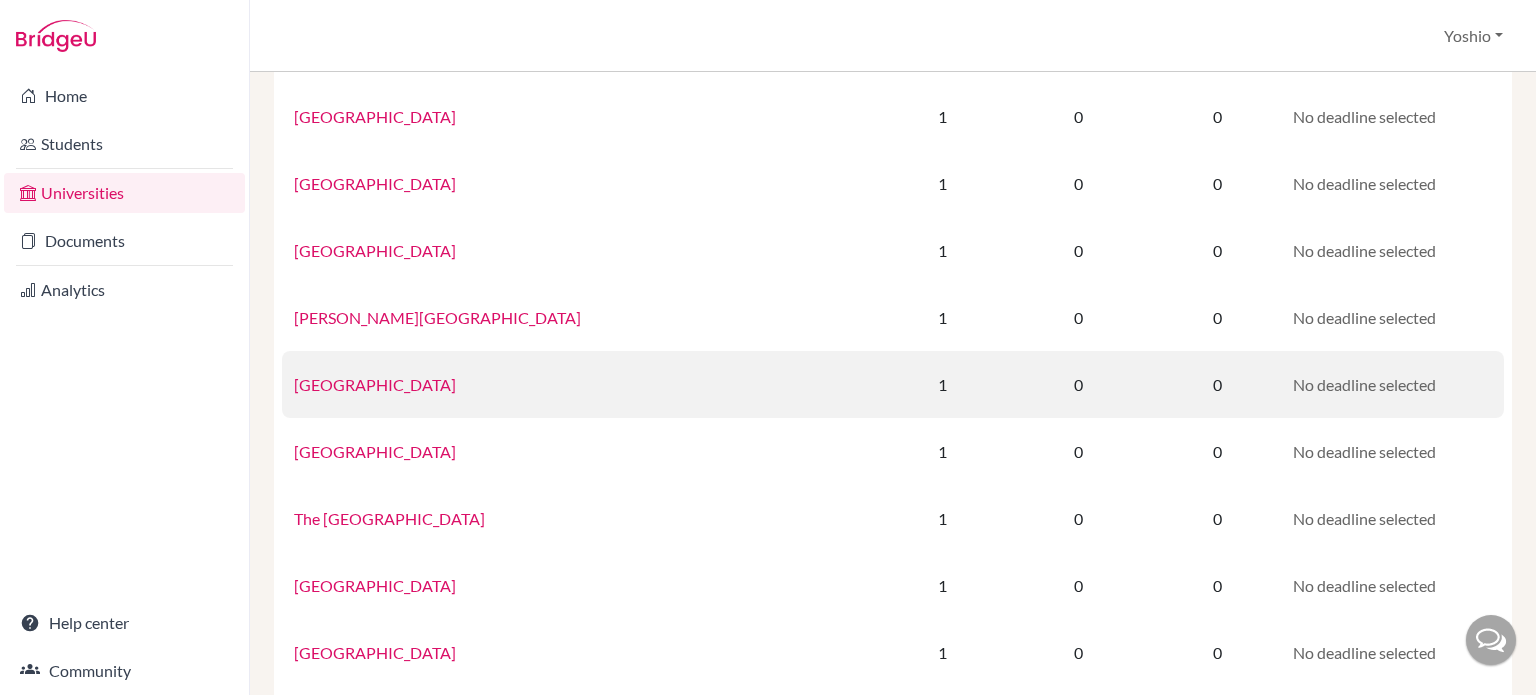 scroll, scrollTop: 600, scrollLeft: 0, axis: vertical 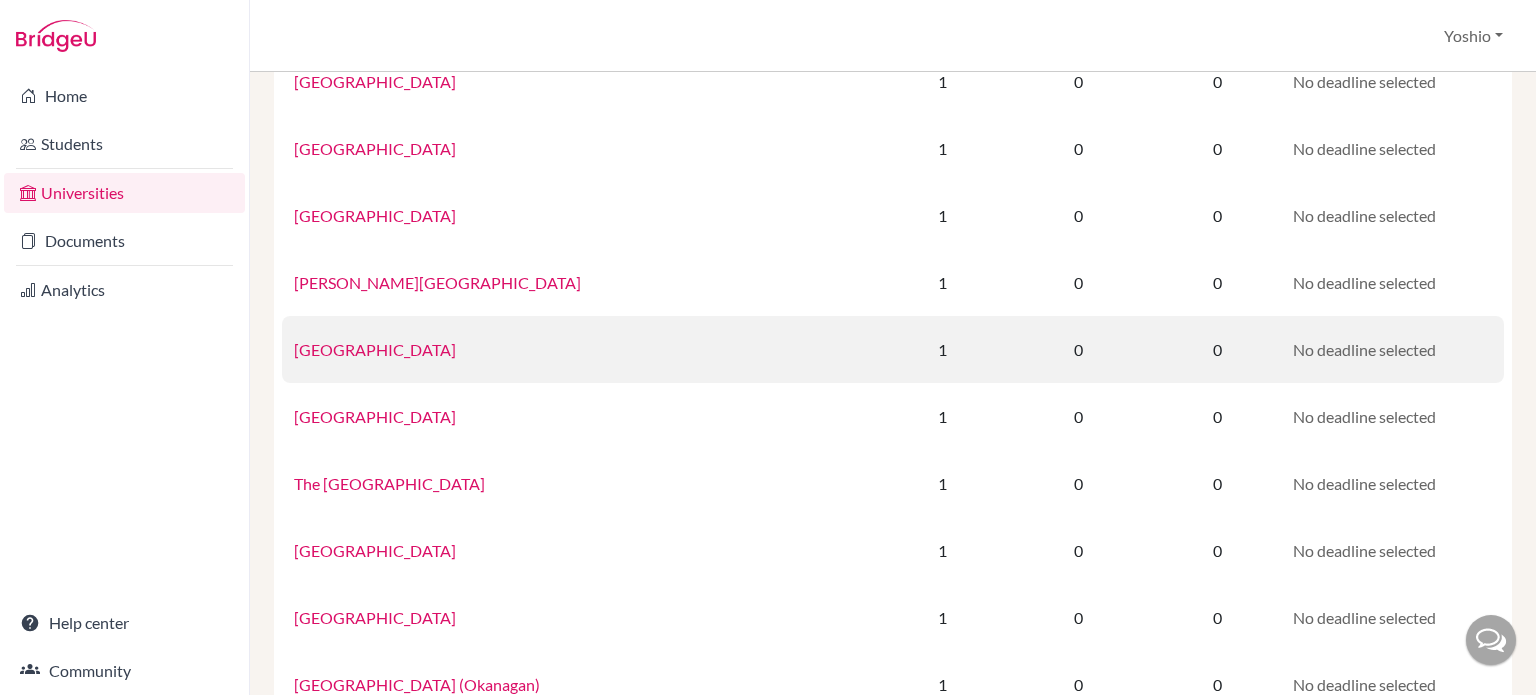 click on "[GEOGRAPHIC_DATA]" at bounding box center [375, 349] 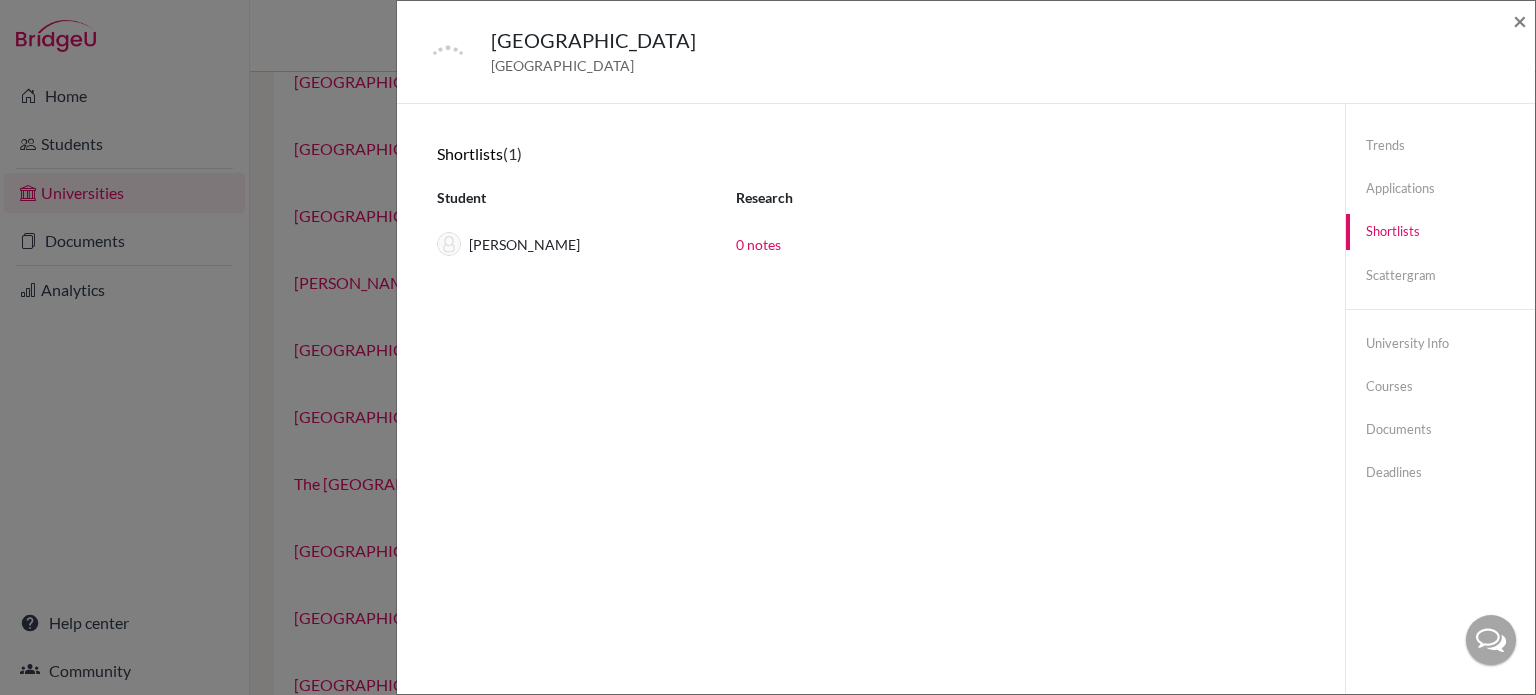 click on "[GEOGRAPHIC_DATA] [GEOGRAPHIC_DATA] × Trends You don’t have any previous application data for this university. You can import your past application data into BridgeU by emailing us at   [EMAIL_ADDRESS][DOMAIN_NAME] Applications None of your students have applied to this university yet Shortlists  (1) Student Research [PERSON_NAME] 0 notes Scattergram You don't have any previous application data for this university. You can import past application data into BridgeU by emailing  [EMAIL_ADDRESS][DOMAIN_NAME] . University information Malaysia Courses Accounting & Finance Bachelor of Engineering (Honours) - Software engineering Biomedicine BSc (Hons) in Computer Science Entrepreneurship  Hospitality Management Medical Biotechnology psychology This university  does not support Document Sending  through BridgeU. Deadlines We don't have information about deadlines at this university yet Trends Applications Shortlists Scattergram University info Courses Documents Deadlines" 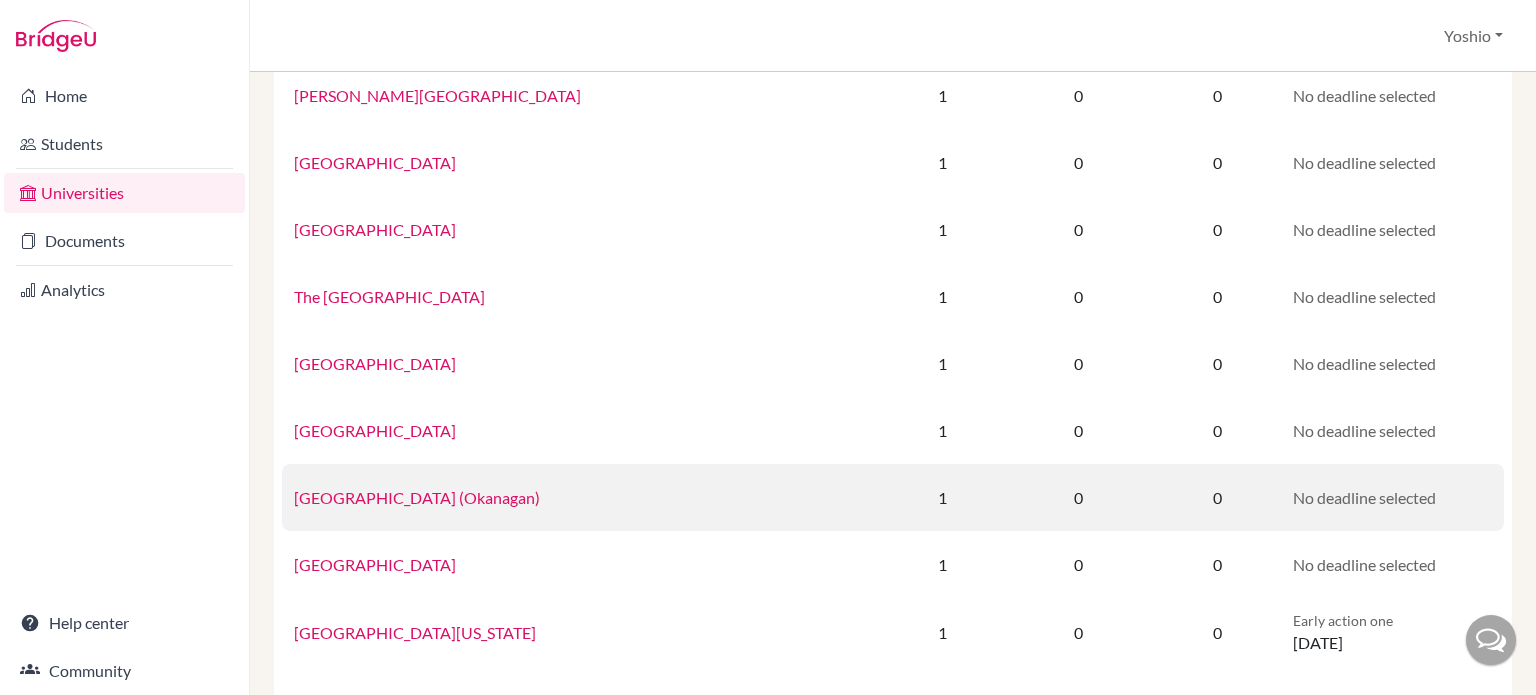 scroll, scrollTop: 800, scrollLeft: 0, axis: vertical 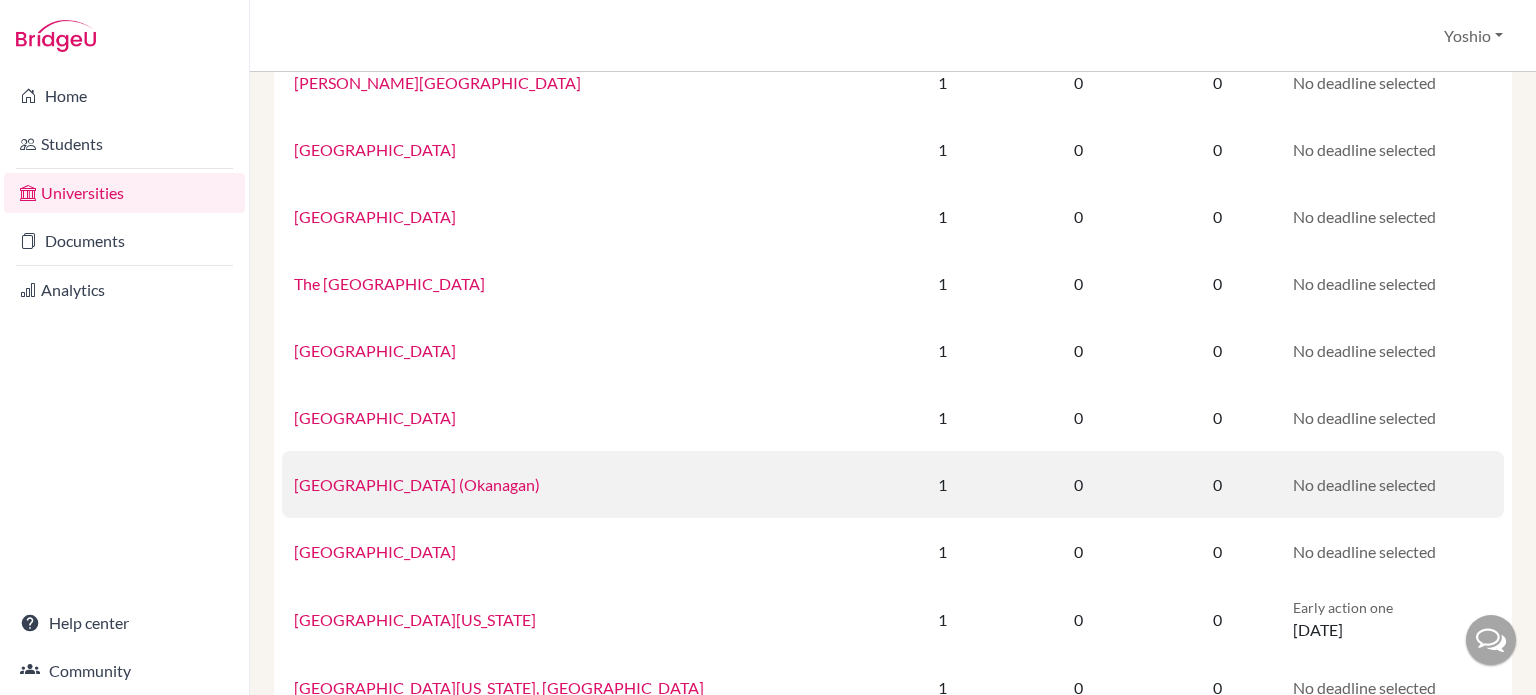 click on "[GEOGRAPHIC_DATA] (Okanagan)" at bounding box center [417, 484] 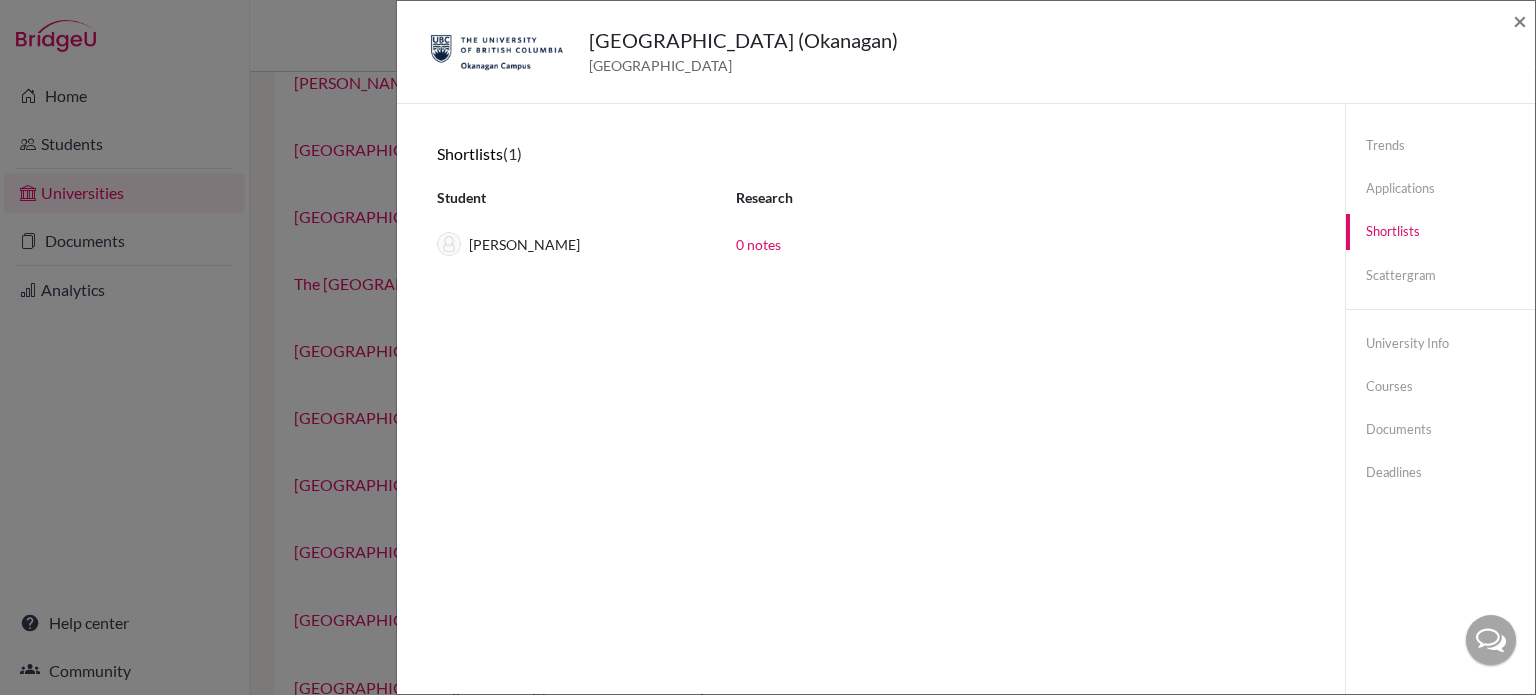 click on "[GEOGRAPHIC_DATA] ([GEOGRAPHIC_DATA]) [GEOGRAPHIC_DATA] × Trends You don’t have any previous application data for this university. You can import your past application data into BridgeU by emailing us at   [EMAIL_ADDRESS][DOMAIN_NAME] Applications None of your students have applied to this university yet Shortlists  (1) Student Research [PERSON_NAME] 0 notes Scattergram You don't have any previous application data for this university. You can import past application data into BridgeU by emailing  [EMAIL_ADDRESS][DOMAIN_NAME] . University information [GEOGRAPHIC_DATA], [GEOGRAPHIC_DATA]  [GEOGRAPHIC_DATA] Website Summary The UBC's Okanagan Campus (commonly referred to as UBC Okanagan and [GEOGRAPHIC_DATA]) is [GEOGRAPHIC_DATA]'s campus located in [GEOGRAPHIC_DATA], [GEOGRAPHIC_DATA], [GEOGRAPHIC_DATA]. This article uses material from the Wikipedia article  [GEOGRAPHIC_DATA] (Okanagan) , which is released under the  Creative Commons Attribution-Share-Alike License 3.0 Courses Anthropology Art History and Visual Culture Biochemistry and Molecular Biology Biology Chemistry English" 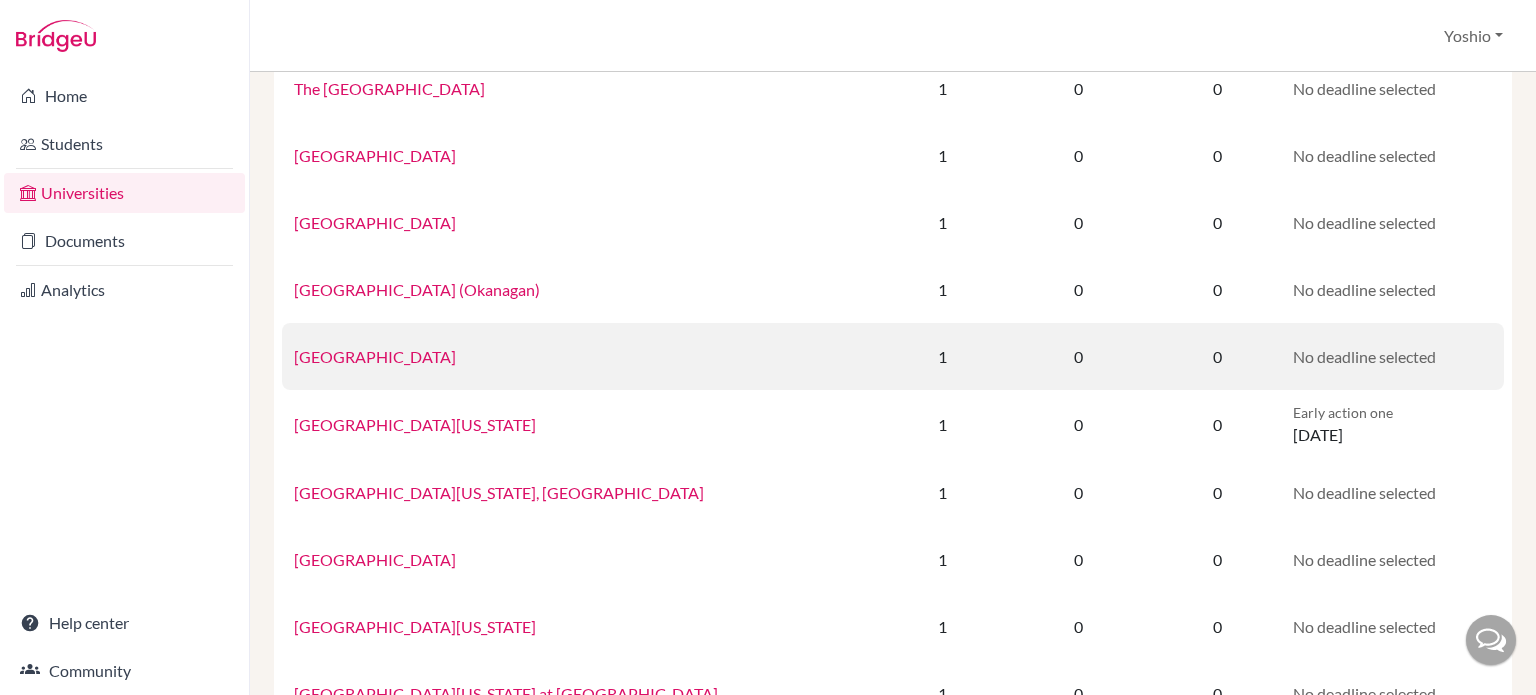 scroll, scrollTop: 1000, scrollLeft: 0, axis: vertical 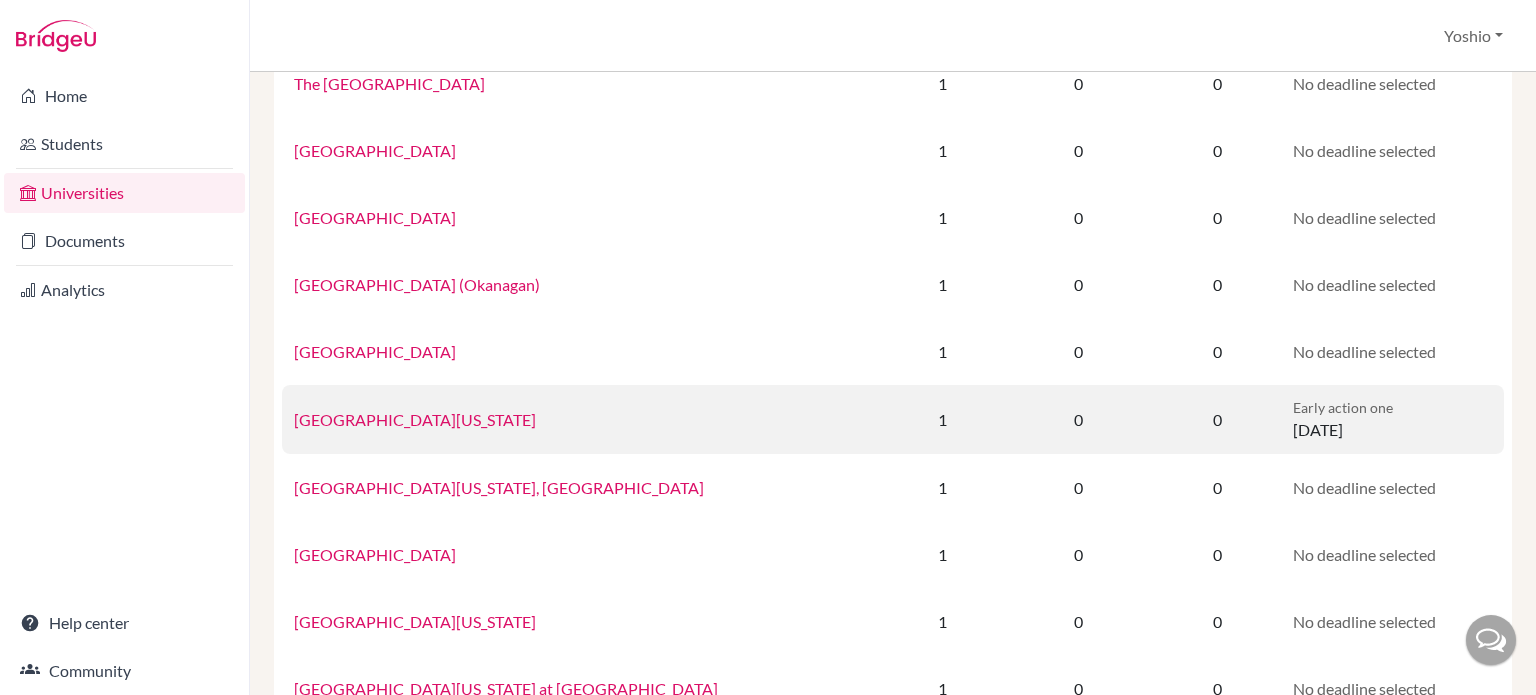 click on "[GEOGRAPHIC_DATA][US_STATE]" at bounding box center [581, 419] 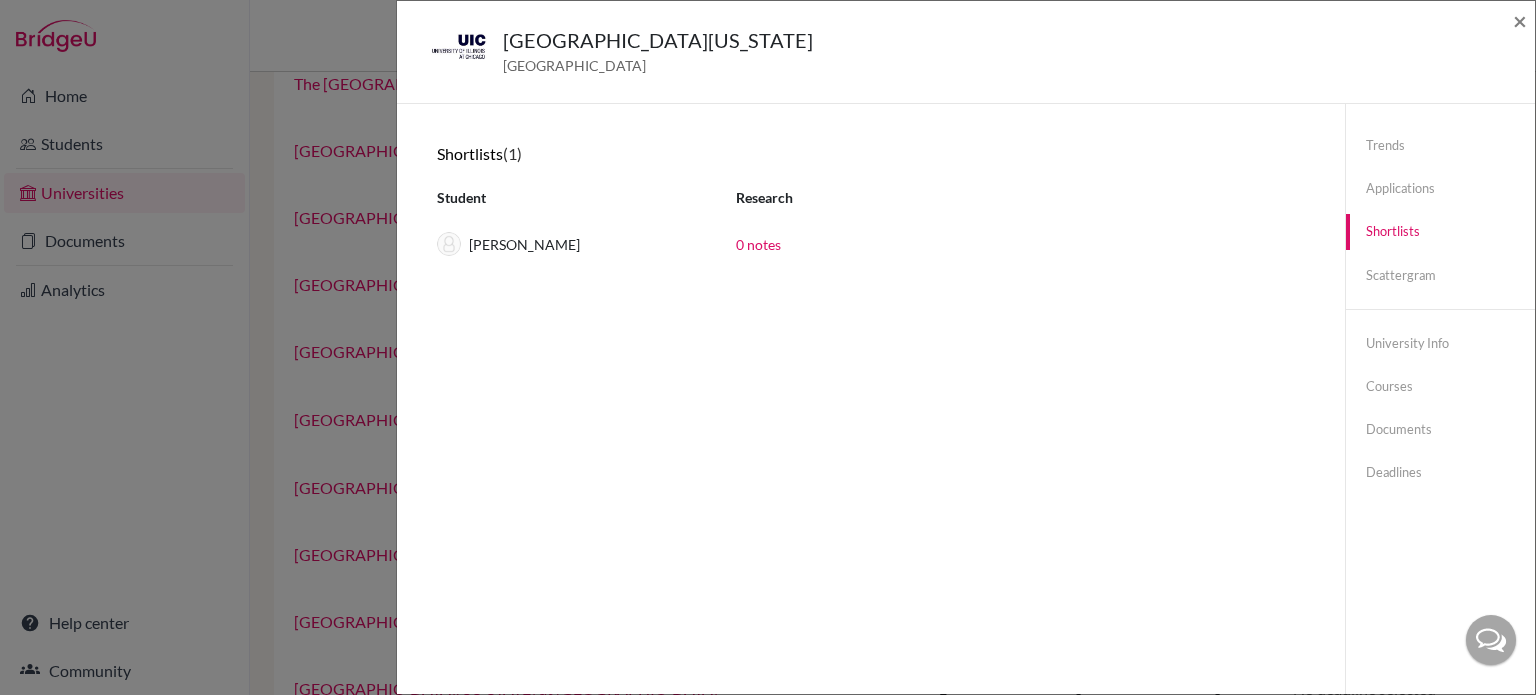 click on "[GEOGRAPHIC_DATA][US_STATE] [GEOGRAPHIC_DATA] [GEOGRAPHIC_DATA] × Trends shortlists applications done offers close unsuccessful school enrolled 2025 1 1 0 0 0 0 0 0 You can import your past application data into BridgeU by emailing us at   [EMAIL_ADDRESS][DOMAIN_NAME] Applications None of your students have applied to this university yet Shortlists  (1) Student Research [PERSON_NAME] 0 notes Scattergram You don't have any previous application data for this university. You can import past application data into BridgeU by emailing  [EMAIL_ADDRESS][DOMAIN_NAME] . University information [STREET_ADDRESS][PERSON_NAME] Website Summary Show more Show less Location Show more Show less This article uses material from the Wikipedia article  [GEOGRAPHIC_DATA][US_STATE] , which is released under the  Creative Commons Attribution-Share-Alike License 3.0 Courses Accounting Acting [DEMOGRAPHIC_DATA]/Black Studies Anthropology Applied Psychology Architecture Art History, Criticism and Conservation Art Teacher Education Chemistry" 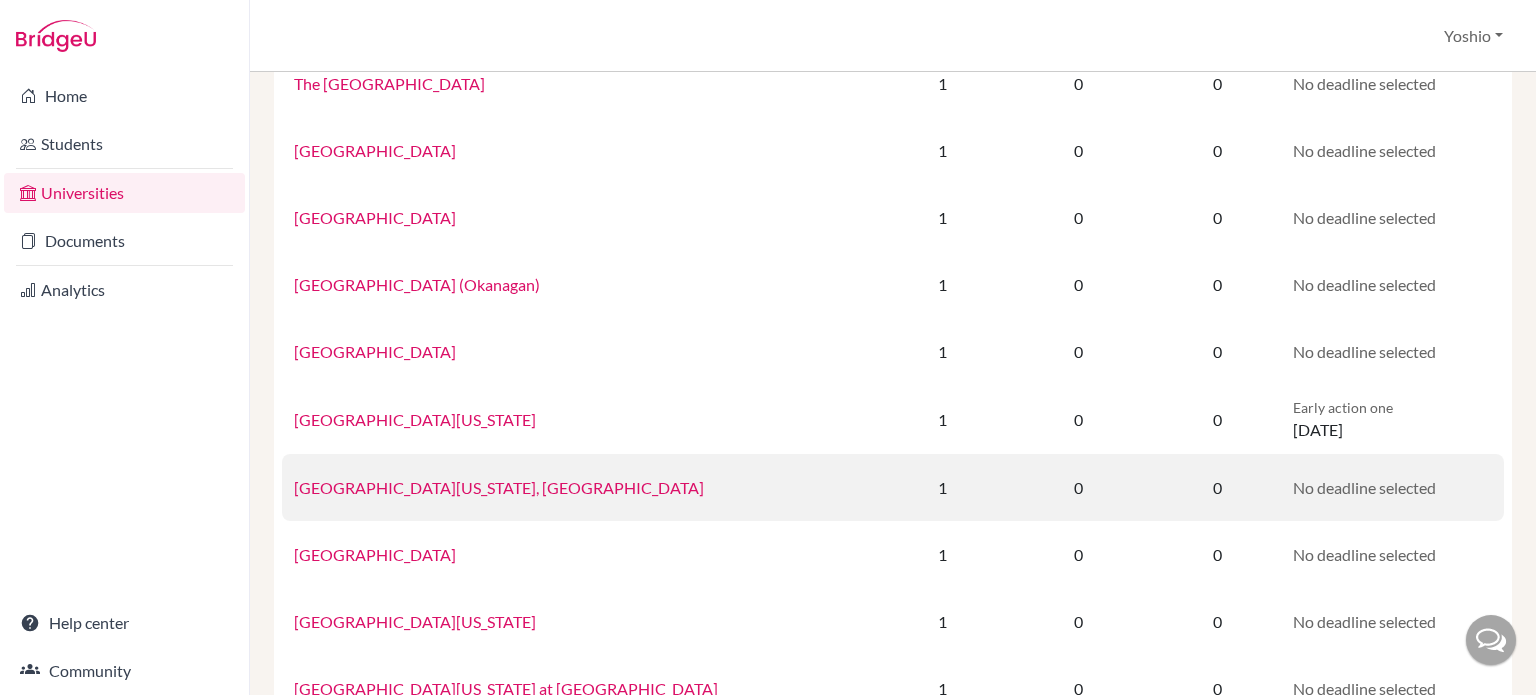 click on "[GEOGRAPHIC_DATA][US_STATE], [GEOGRAPHIC_DATA]" at bounding box center (499, 487) 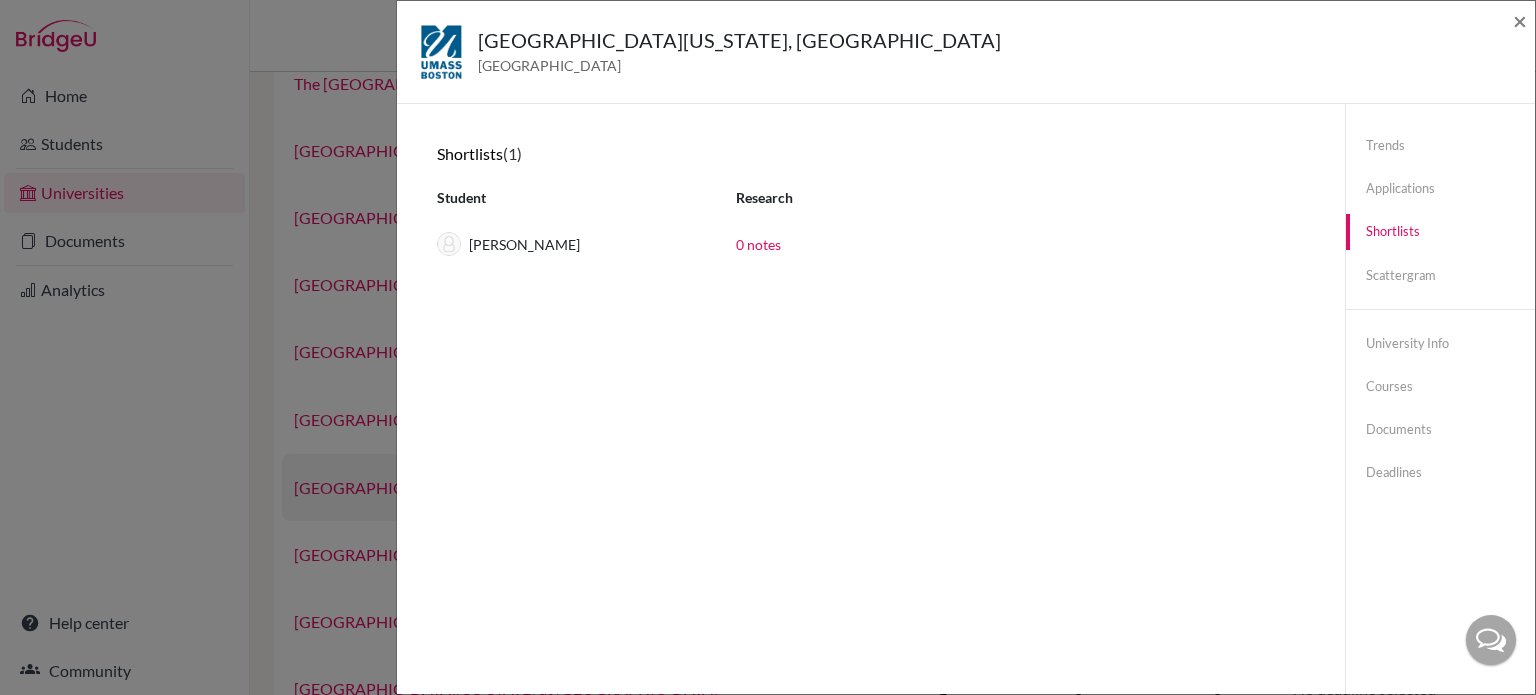 click on "[GEOGRAPHIC_DATA][US_STATE], [GEOGRAPHIC_DATA] [GEOGRAPHIC_DATA] × Trends You don’t have any previous application data for this university. You can import your past application data into BridgeU by emailing us at   [EMAIL_ADDRESS][DOMAIN_NAME] Applications None of your students have applied to this university yet Shortlists  (1) Student Research [PERSON_NAME] 0 notes Scattergram You don't have any previous application data for this university. You can import past application data into BridgeU by emailing  [EMAIL_ADDRESS][DOMAIN_NAME] . University information [STREET_ADDRESS][PERSON_NAME] Website Summary Show more Show less Location Show more Show less This article uses material from the Wikipedia article  [GEOGRAPHIC_DATA][US_STATE], [GEOGRAPHIC_DATA] , which is released under the  Creative Commons Attribution-Share-Alike License 3.0 Courses [DEMOGRAPHIC_DATA]/Black Studies American/United States Studies/Civilization Anthropology Art/Art Studies Asian Studies/Civilization Biochemistry Biology/Biological Sciences" 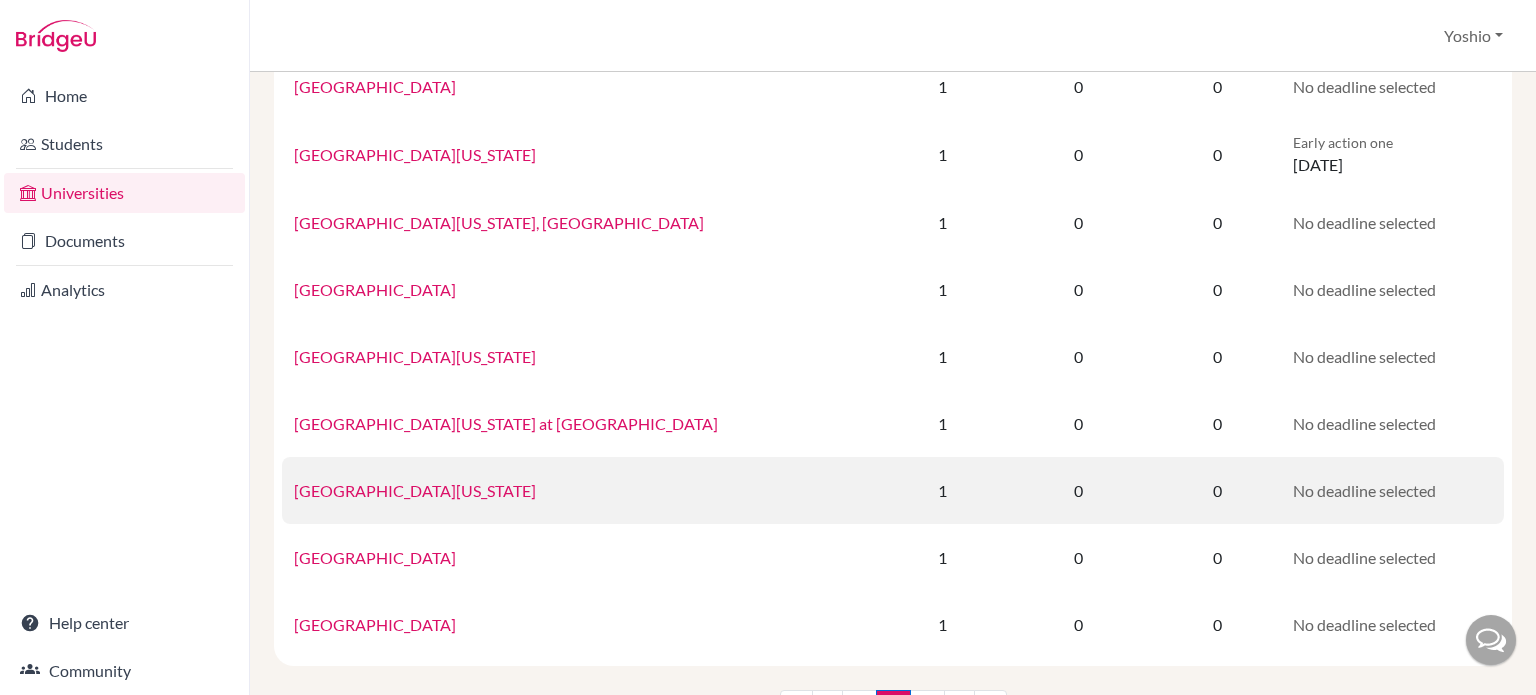 scroll, scrollTop: 1337, scrollLeft: 0, axis: vertical 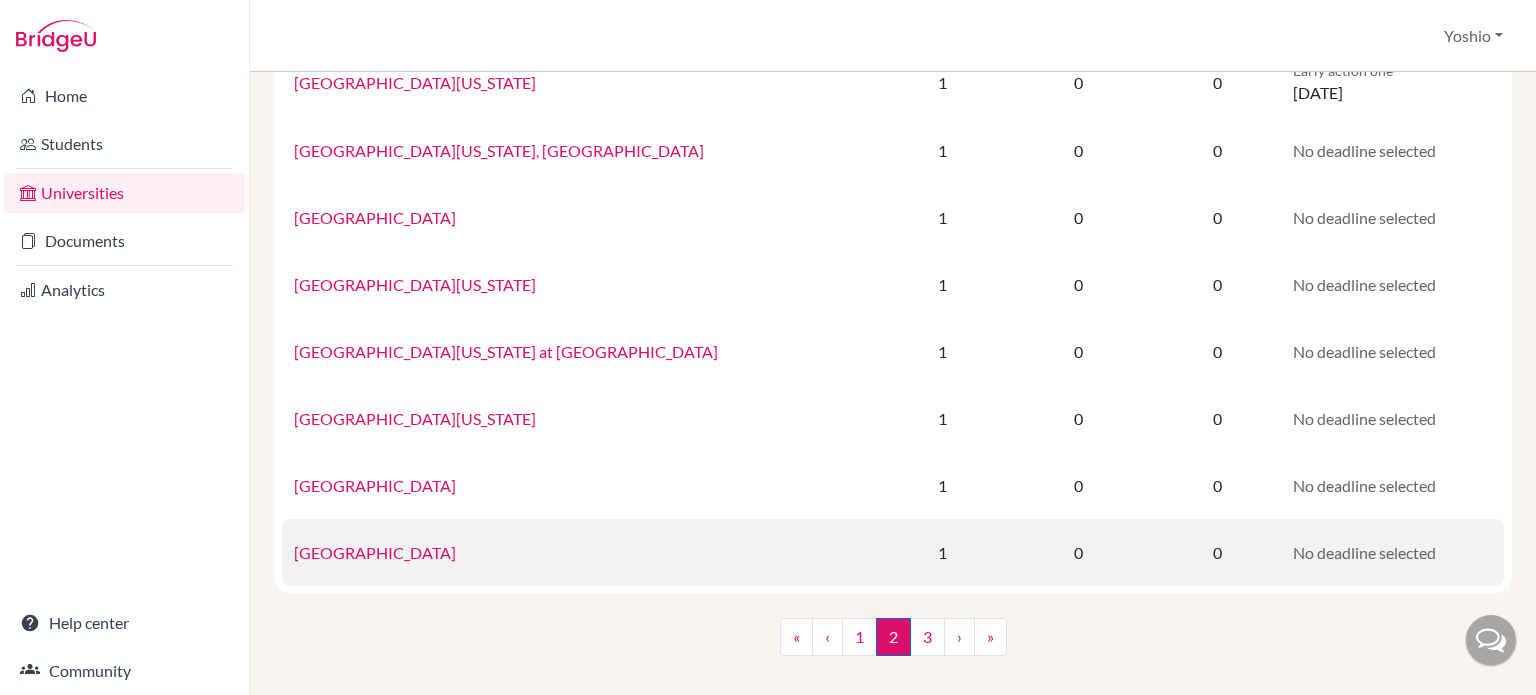 click on "[GEOGRAPHIC_DATA]" at bounding box center (375, 552) 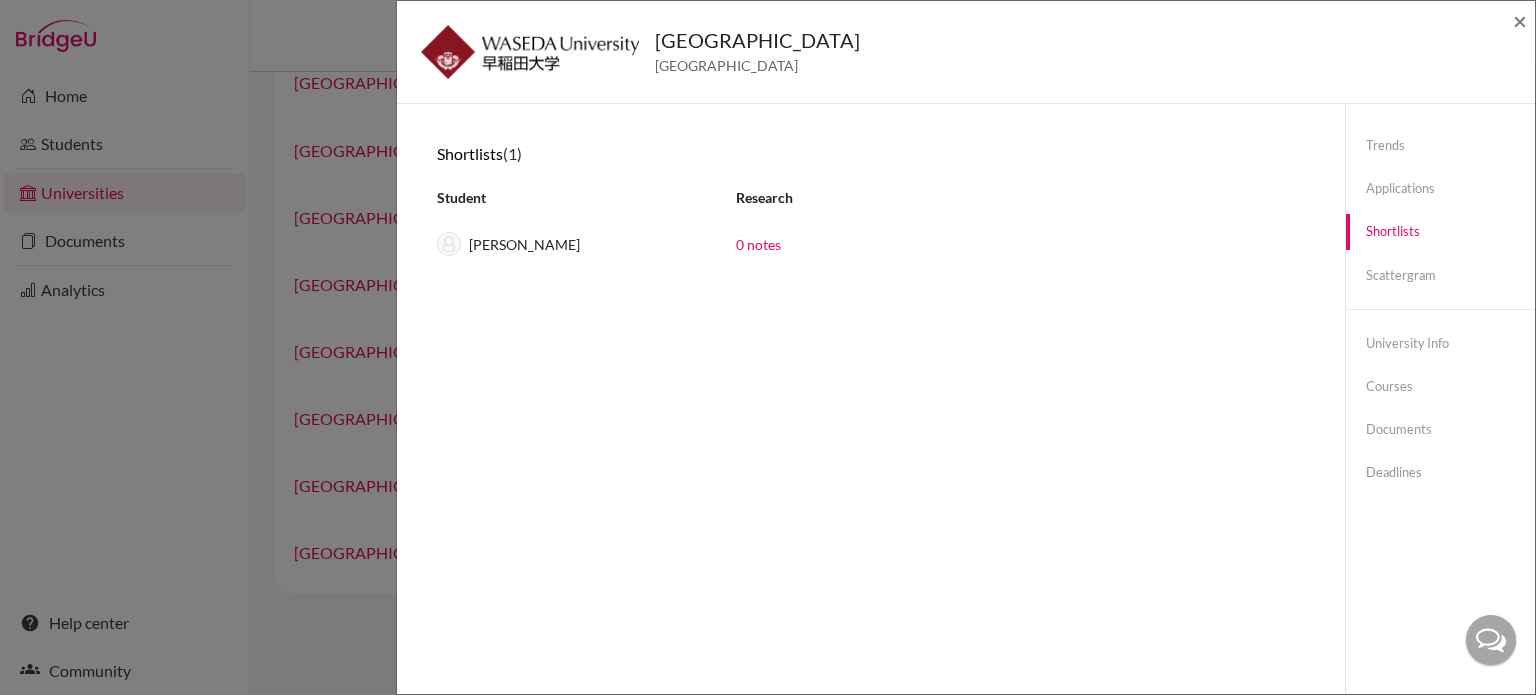 click on "Trends You don’t have any previous application data for this university. You can import your past application data into BridgeU by emailing us at   [EMAIL_ADDRESS][DOMAIN_NAME] Applications None of your students have applied to this university yet Shortlists  (1) Student Research [PERSON_NAME] 0 notes Scattergram You don't have any previous application data for this university. You can import past application data into BridgeU by emailing  [EMAIL_ADDRESS][DOMAIN_NAME] . University information [GEOGRAPHIC_DATA],  [GEOGRAPHIC_DATA] Website Summary Show more Show less Location Show more Show less Courses Advanced Science and Engineering Ball sports Business course (in Japanese) Chemistry Commerce Computer Programming computer science Creative Science and Engineering CSE Culture, Media and Society economics Economics Economics and Political Science  EDESSA Education Faculty of International Liberal Arts Fundamental Science and Engineering Global Political Economy (SPSE) Humanities and Social Sciences Human Sciences International Liberal Arts Journalism" at bounding box center [871, 451] 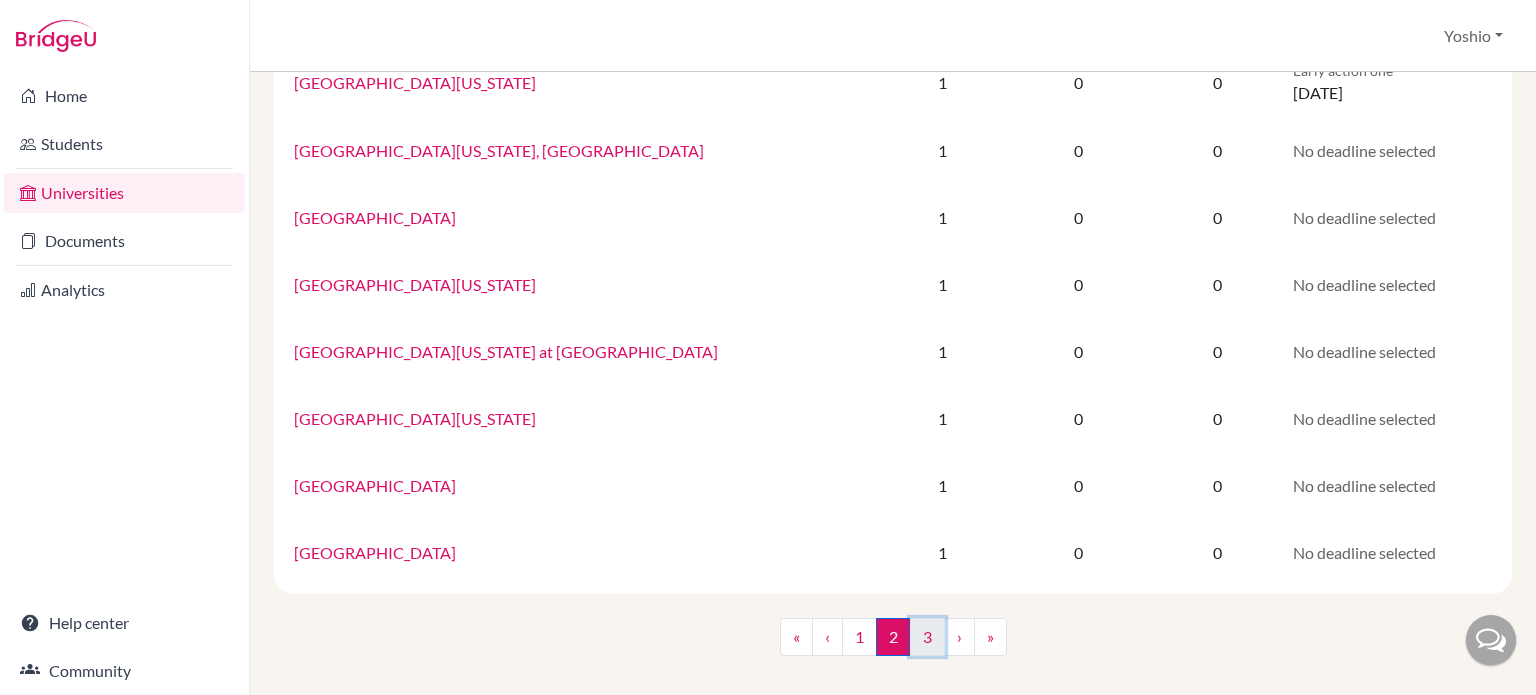 click on "3" at bounding box center [927, 637] 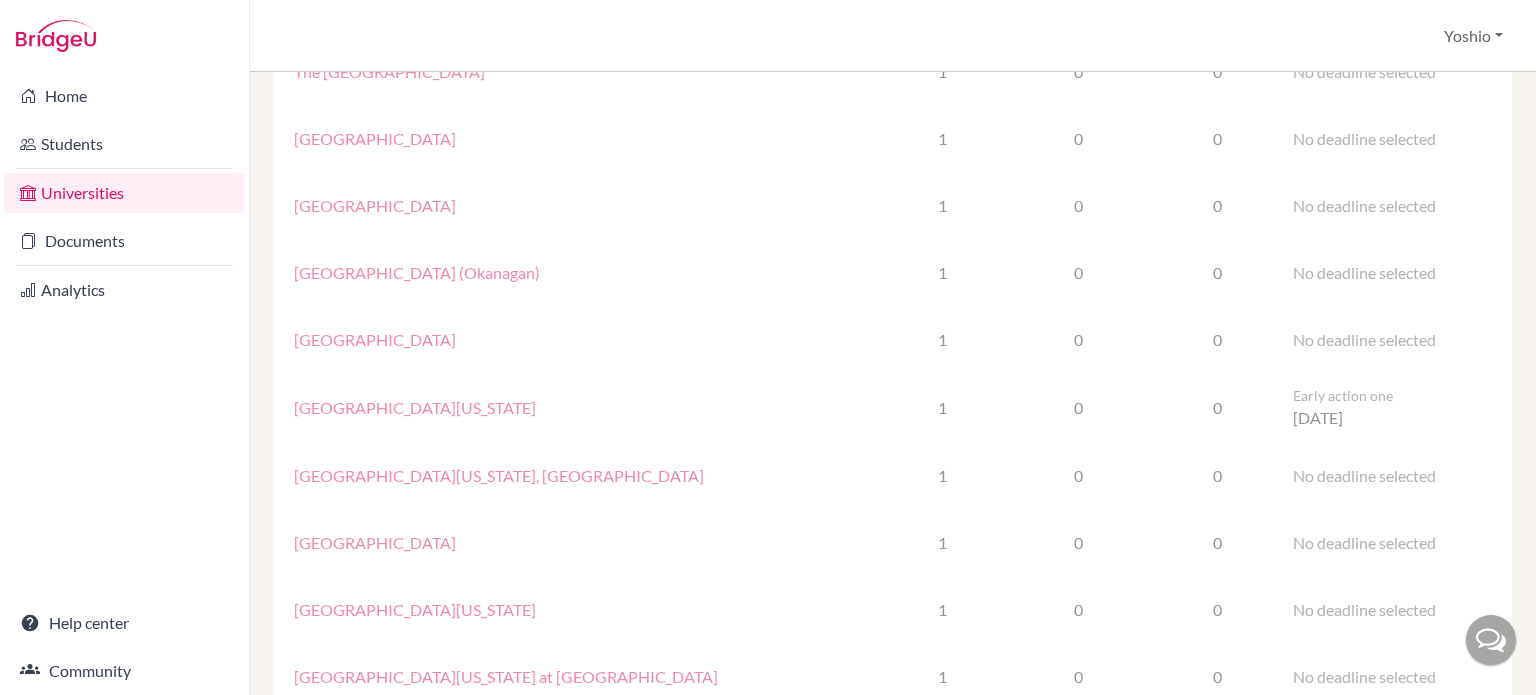 scroll, scrollTop: 0, scrollLeft: 0, axis: both 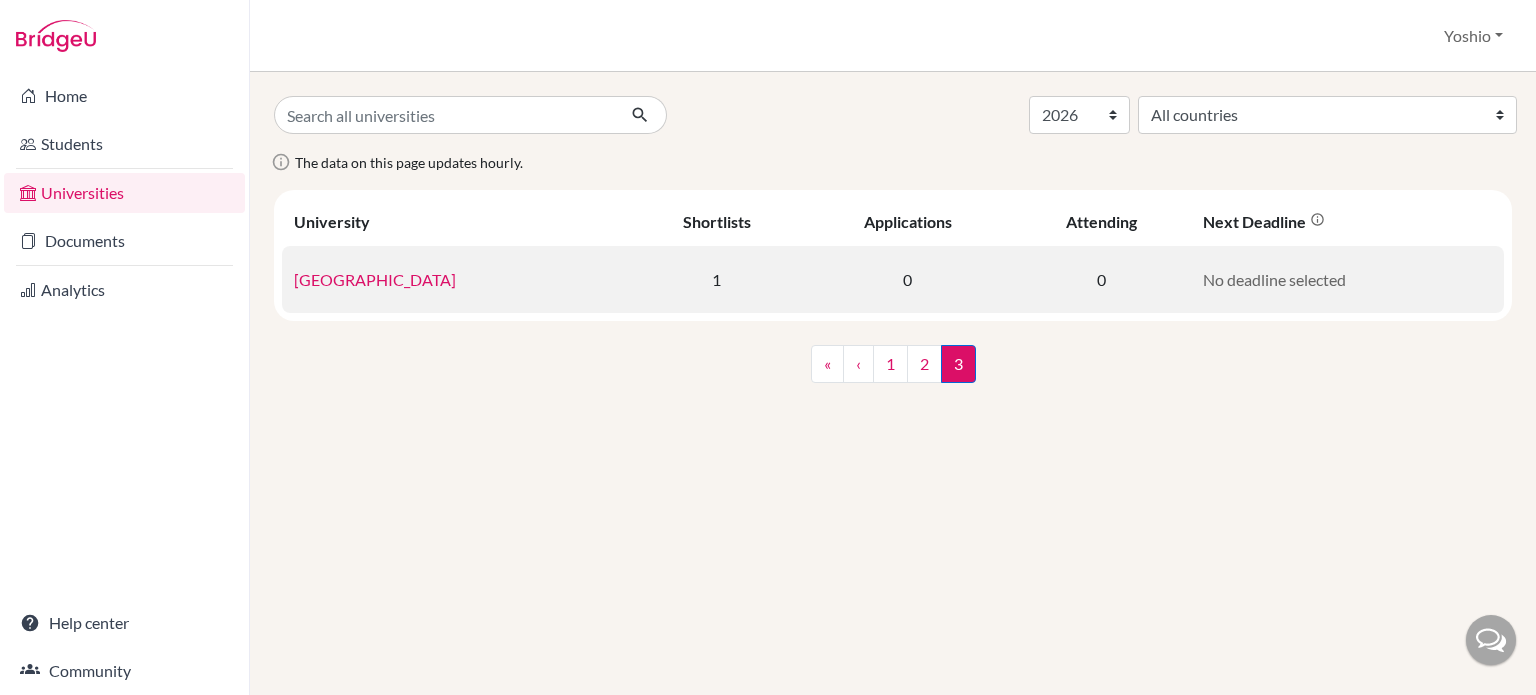 click on "[GEOGRAPHIC_DATA]" at bounding box center [456, 279] 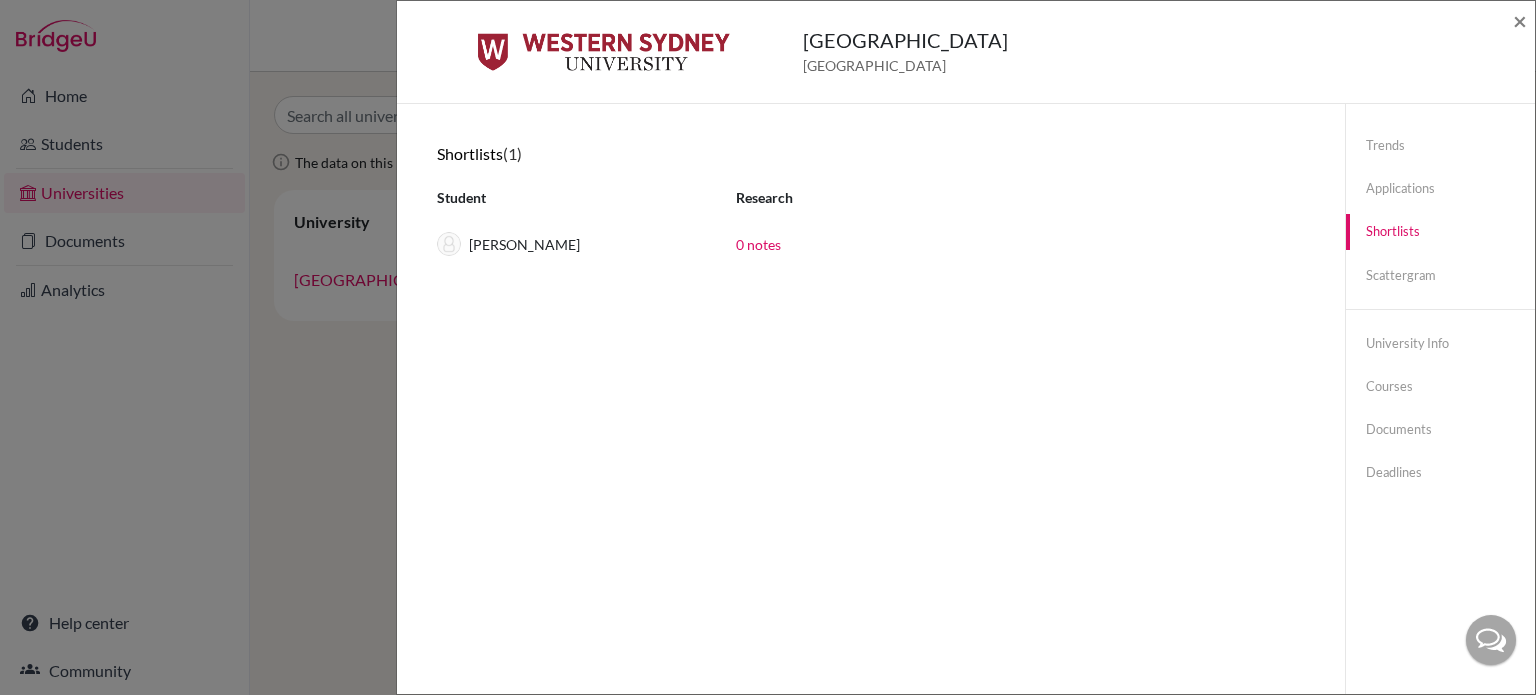 click on "[GEOGRAPHIC_DATA] [GEOGRAPHIC_DATA] × Trends You don’t have any previous application data for this university. You can import your past application data into BridgeU by emailing us at   [EMAIL_ADDRESS][DOMAIN_NAME] Applications None of your students have applied to this university yet Shortlists  (1) Student Research [PERSON_NAME] 0 notes Scattergram You don't have any previous application data for this university. You can import past application data into BridgeU by emailing  [EMAIL_ADDRESS][DOMAIN_NAME] . University information [GEOGRAPHIC_DATA] Website Summary Show more Show less Location Show more Show less Courses Accounting Accounting/Laws Advanced Medical Science Anthropology Applied Leadership and Critical Thinking Architectural Design Arts Arts/Business Arts/Creative Industries Arts ([PERSON_NAME] Scholars) Arts (Interpreting and Translation) Arts (Interpreting and Translation) [PERSON_NAME] Scholars Arts/Laws Arts/Social Science Arts (with a Key Program in Psychology) Business" 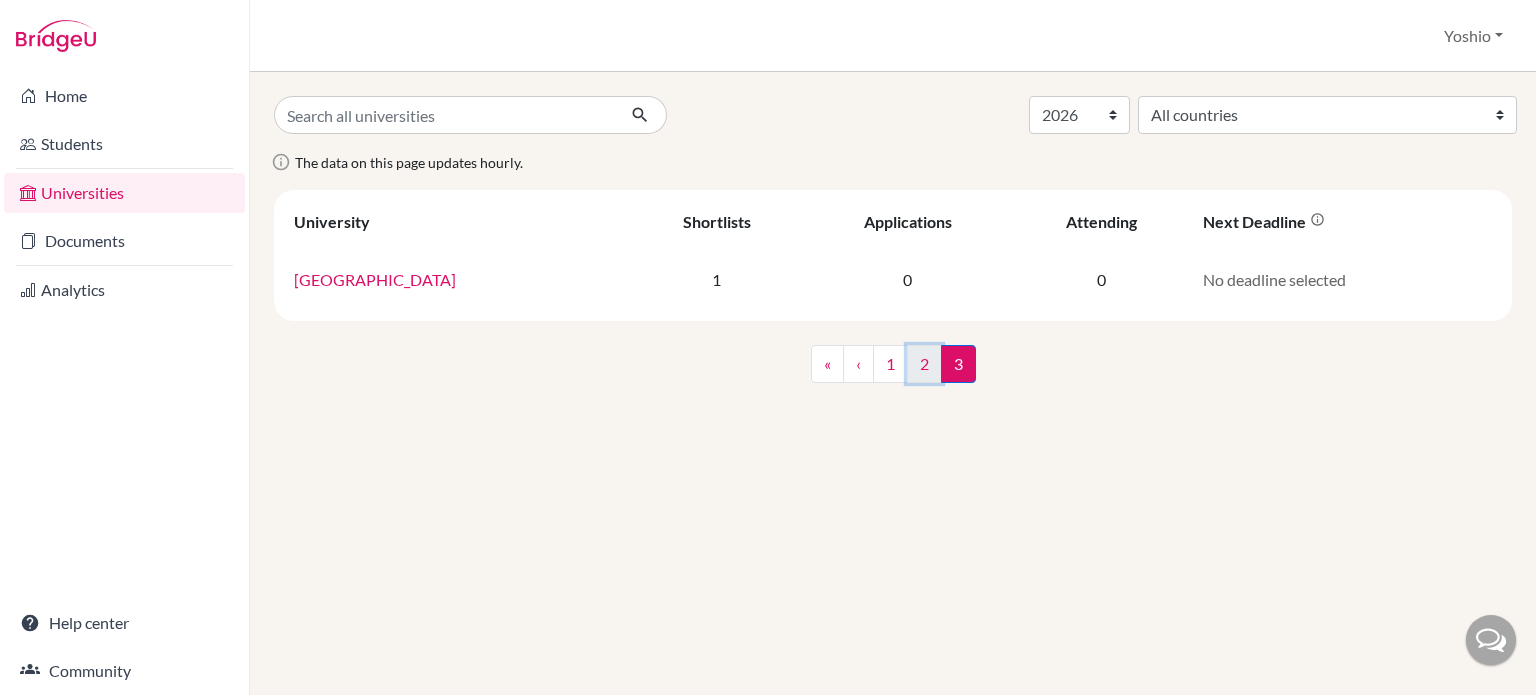 click on "2" at bounding box center [924, 364] 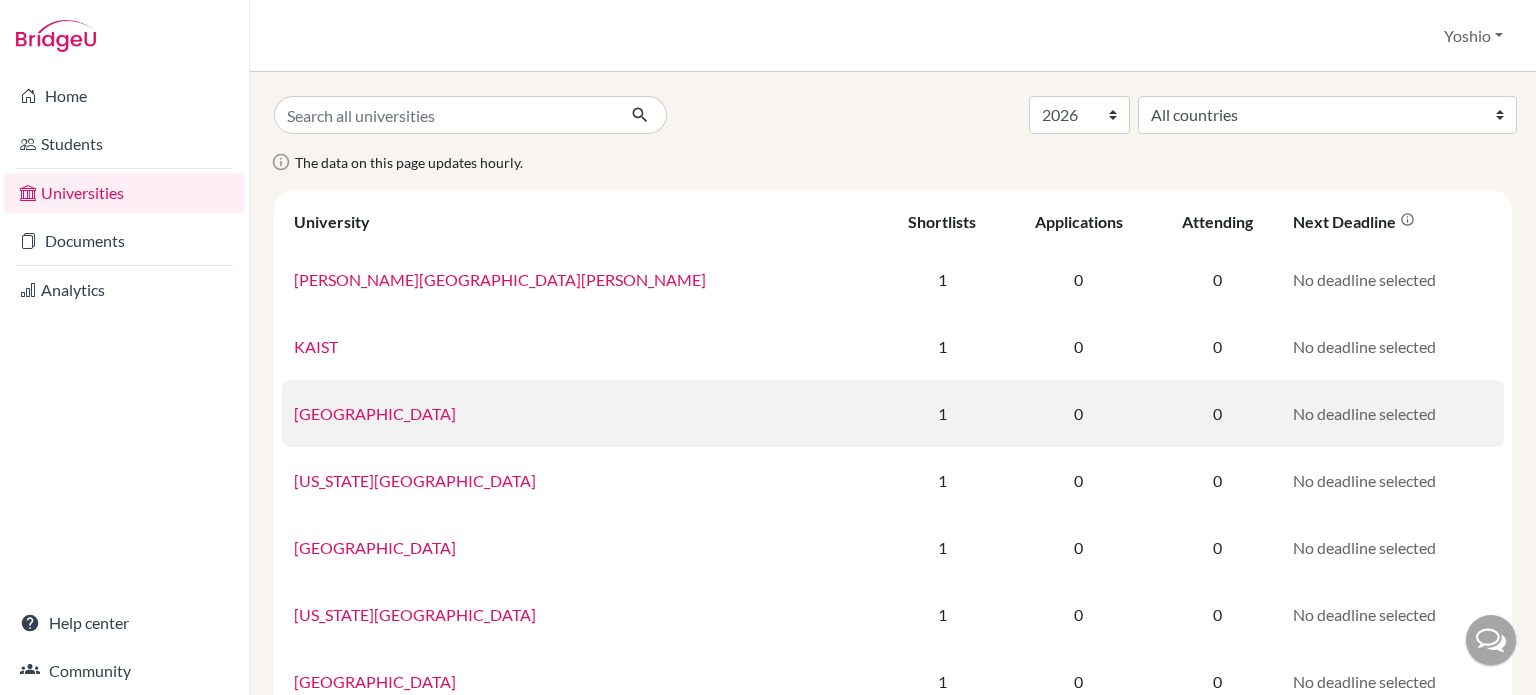 click on "[GEOGRAPHIC_DATA]" at bounding box center [375, 413] 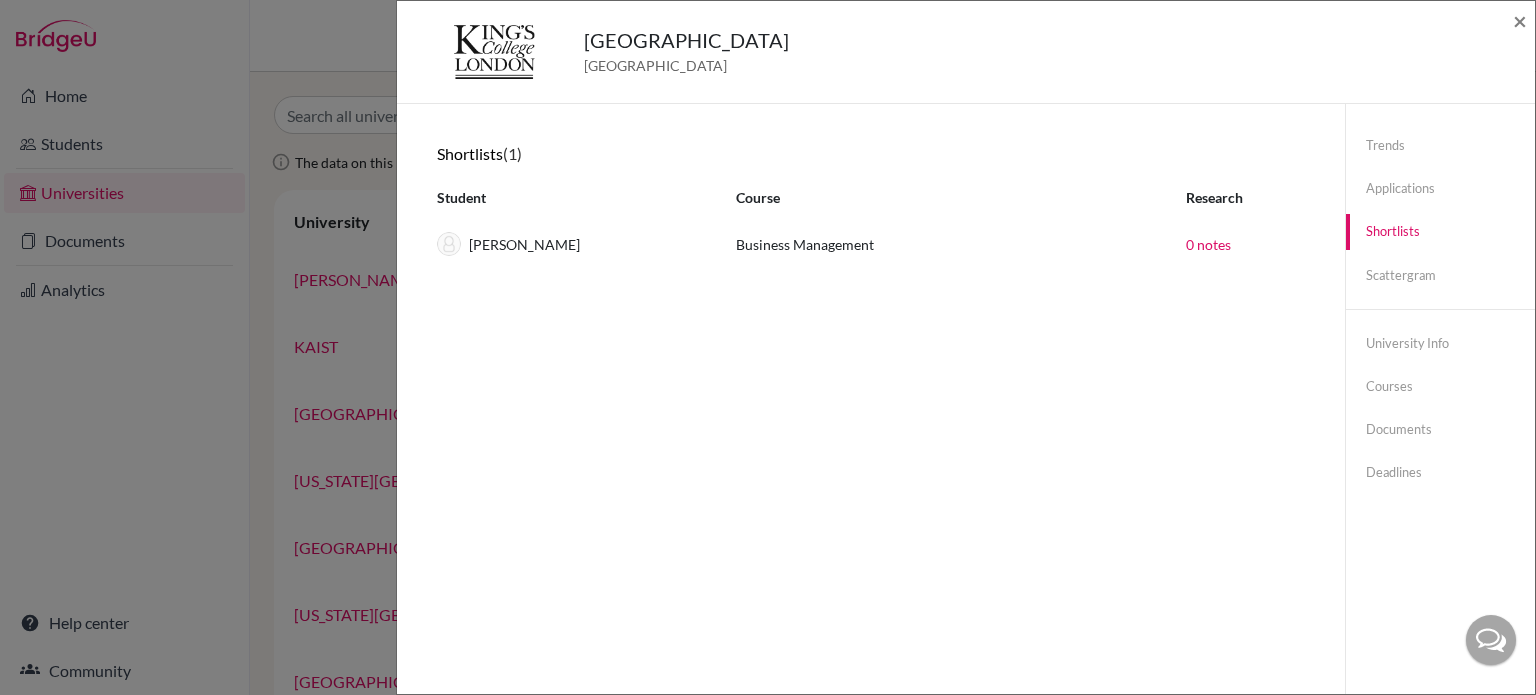 click on "King's College [GEOGRAPHIC_DATA] × Trends shortlists applications done offers close unsuccessful school enrolled 2027 2 1 0 0 0 0 0 0 2025 2 1 0 0 0 0 0 0 You can import your past application data into BridgeU by emailing us at   [EMAIL_ADDRESS][DOMAIN_NAME] Applications None of your students have applied to this university yet Shortlists  (1) Student Course Research [PERSON_NAME] Business Management 0 notes Scattergram You don't have any previous application data for this university. You can import past application data into BridgeU by emailing  [EMAIL_ADDRESS][DOMAIN_NAME] . University information [GEOGRAPHIC_DATA] [GEOGRAPHIC_DATA] Website Summary Show more Show less This article uses material from the Wikipedia article  [GEOGRAPHIC_DATA] , which is released under the  Creative Commons Attribution-Share-Alike License 3.0 Courses Accounting & Finance Accounting & Finance with a Year in Industry Anatomy, Developmental and Human Biology Ancient History Artificial Intelligence and Philosophy Biochemistry Dentistry English" 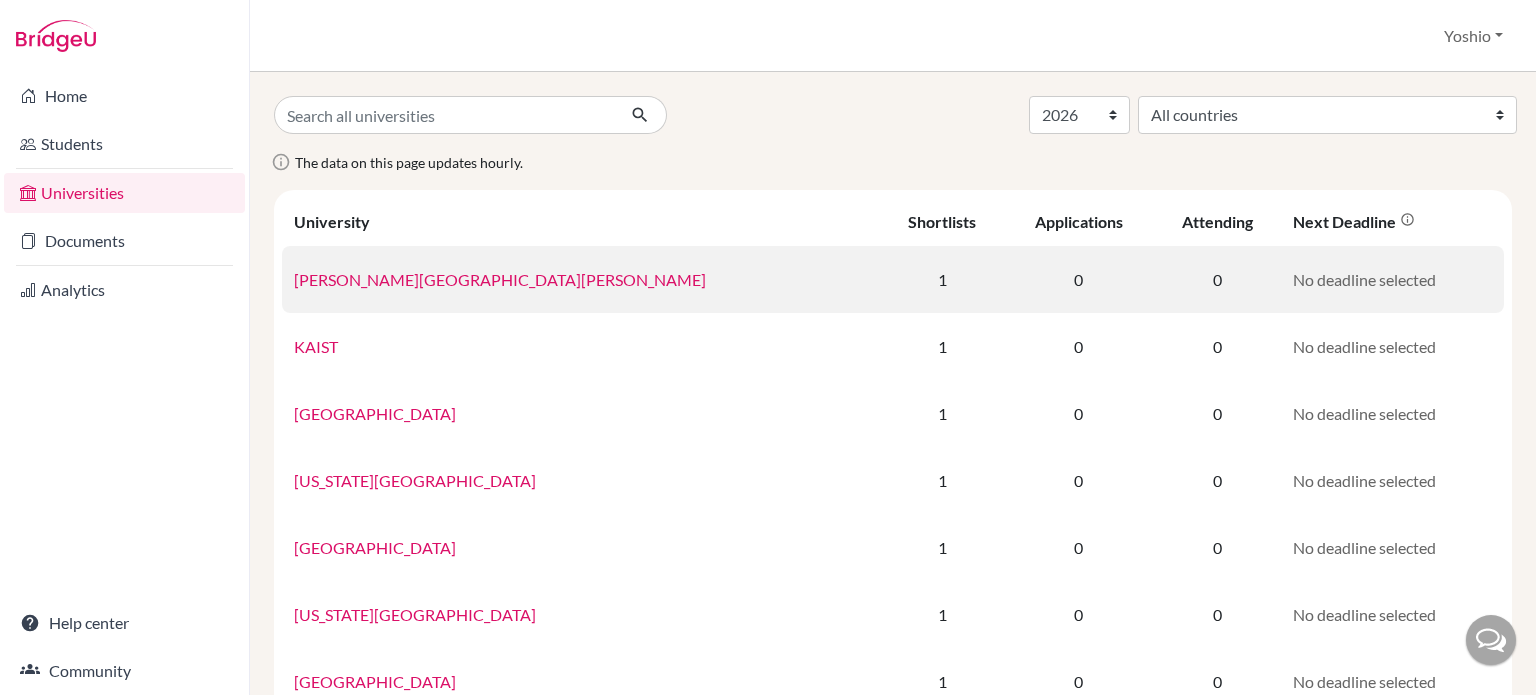 click on "[PERSON_NAME][GEOGRAPHIC_DATA][PERSON_NAME]" at bounding box center [500, 279] 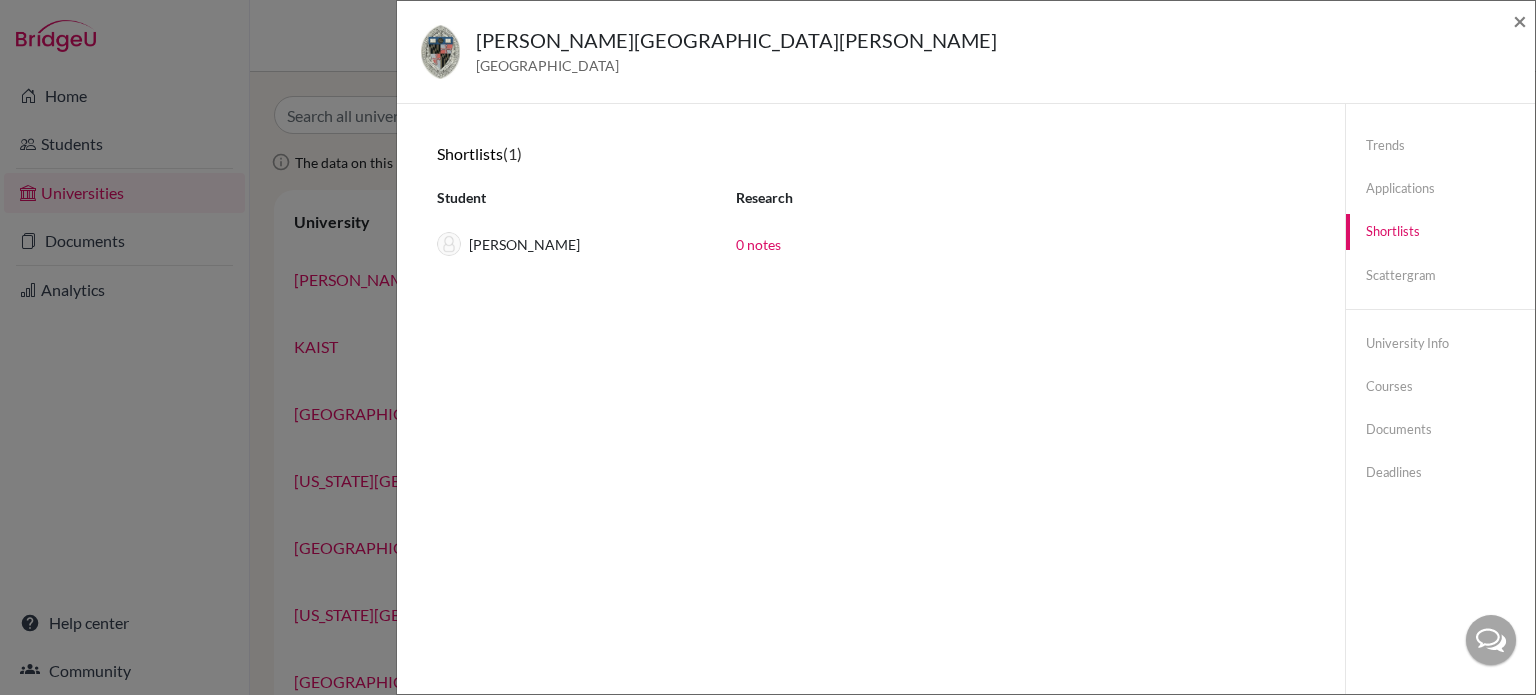 click on "[PERSON_NAME][GEOGRAPHIC_DATA][PERSON_NAME] [GEOGRAPHIC_DATA] × Trends You don’t have any previous application data for this university. You can import your past application data into BridgeU by emailing us at   [EMAIL_ADDRESS][DOMAIN_NAME] Applications None of your students have applied to this university yet Shortlists  (1) Student Research [PERSON_NAME] 0 notes Scattergram You don't have any previous application data for this university. You can import past application data into BridgeU by emailing  [EMAIL_ADDRESS][DOMAIN_NAME] . University information [STREET_ADDRESS][PERSON_NAME][PERSON_NAME] Website Summary The [PERSON_NAME][GEOGRAPHIC_DATA][PERSON_NAME] ([PERSON_NAME][GEOGRAPHIC_DATA], [GEOGRAPHIC_DATA], or JHU) is a private research university in [GEOGRAPHIC_DATA], [US_STATE]. Founded in [DATE], the university was named for its first benefactor, the [DEMOGRAPHIC_DATA] entrepreneur and philanthropist [PERSON_NAME] [PERSON_NAME]. Location Show more Show less This article uses material from the Wikipedia article  [PERSON_NAME][GEOGRAPHIC_DATA][PERSON_NAME] , which is released under the  Courses Dance" 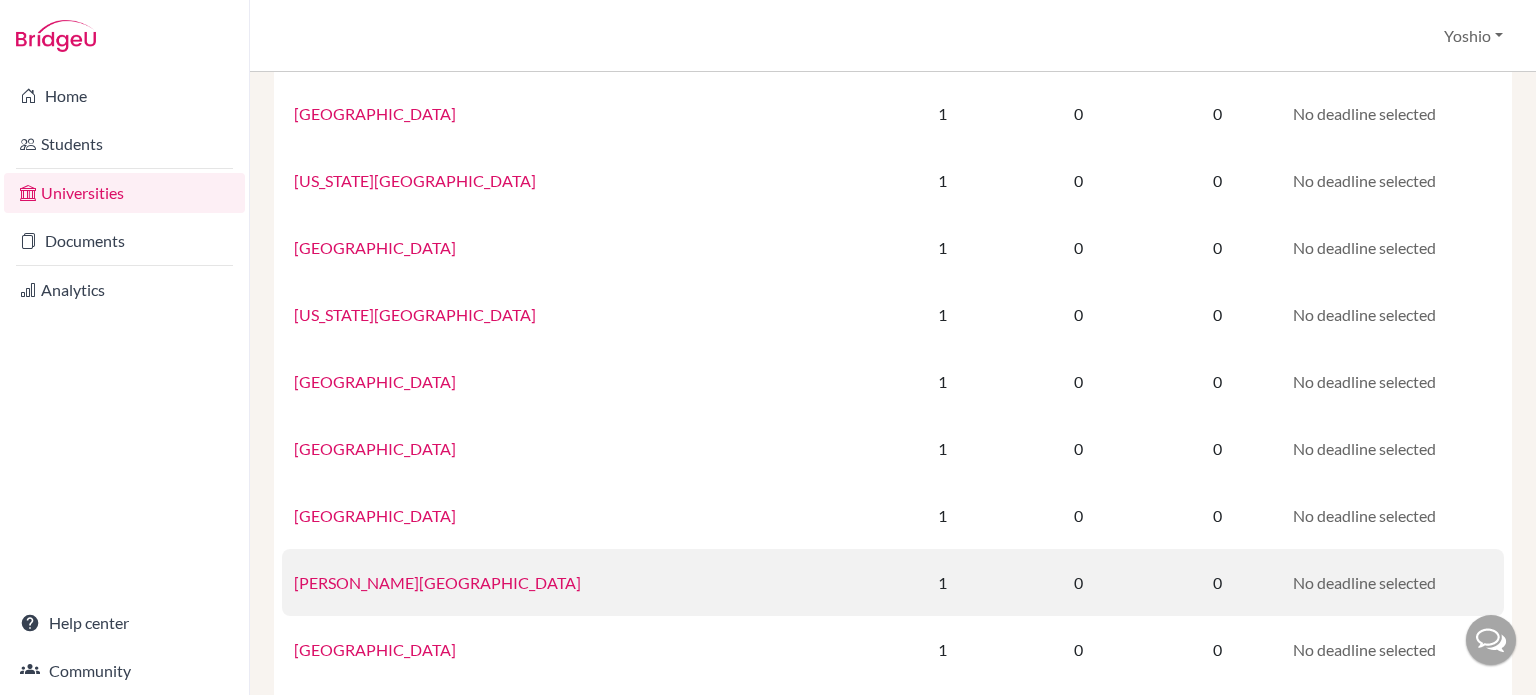 scroll, scrollTop: 600, scrollLeft: 0, axis: vertical 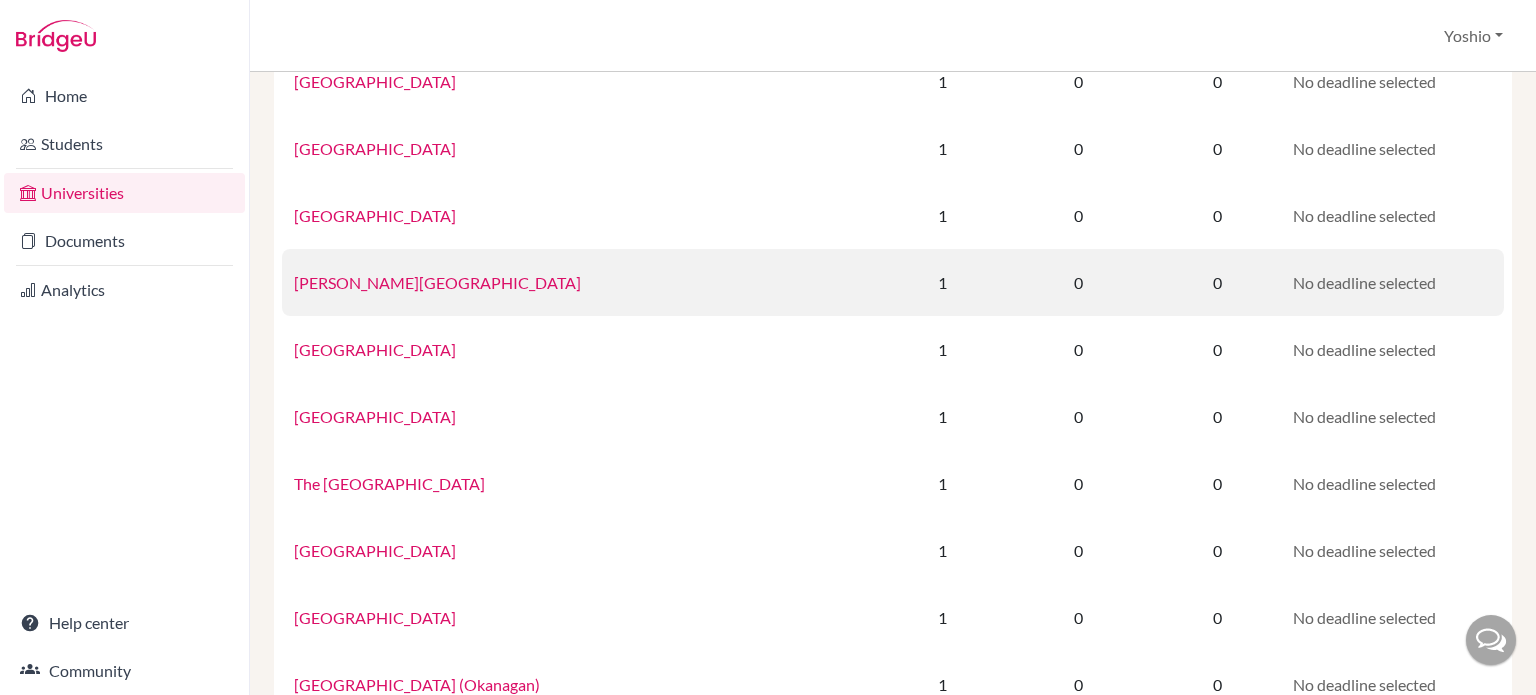 click on "[PERSON_NAME][GEOGRAPHIC_DATA]" at bounding box center (581, 282) 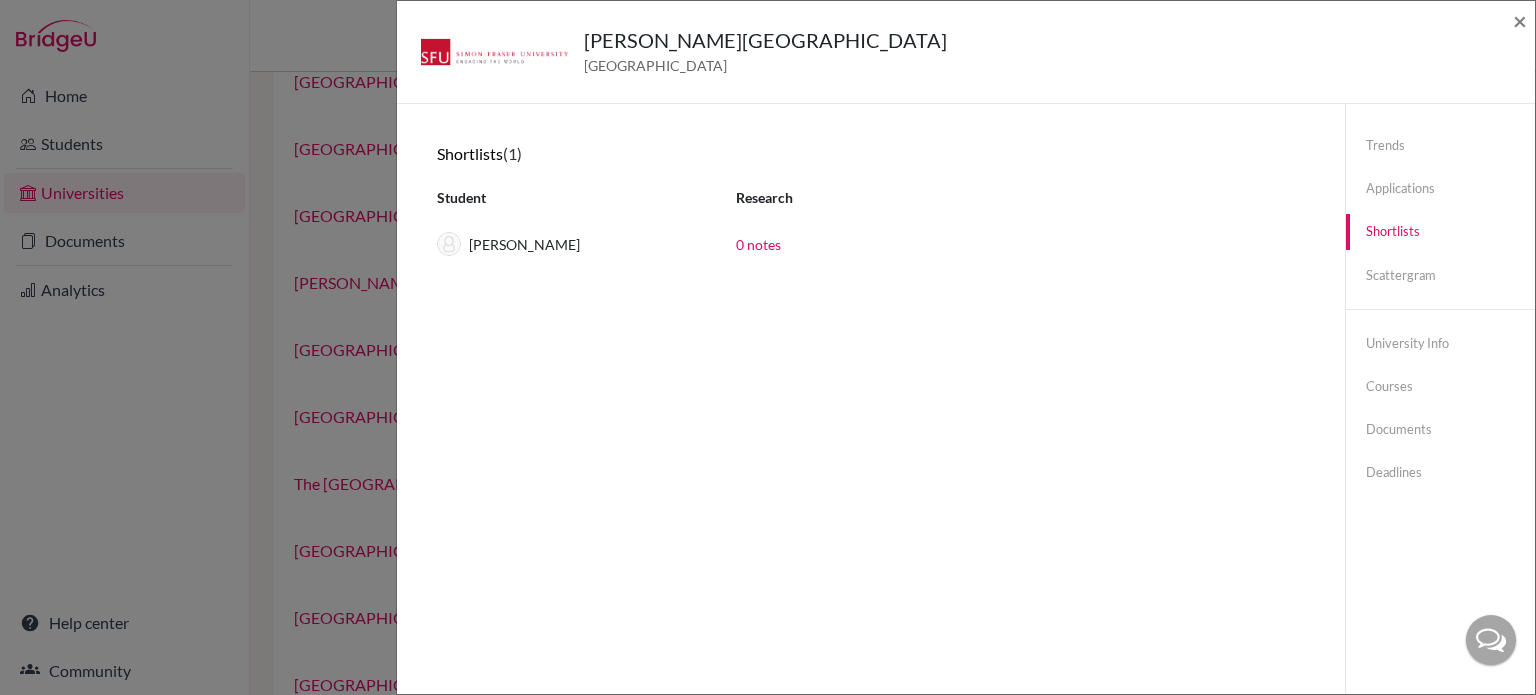 click on "[PERSON_NAME] University [GEOGRAPHIC_DATA] × Trends You don’t have any previous application data for this university. You can import your past application data into BridgeU by emailing us at   [EMAIL_ADDRESS][DOMAIN_NAME] Applications None of your students have applied to this university yet Shortlists  (1) Student Research [PERSON_NAME] 0 notes Scattergram You don't have any previous application data for this university. You can import past application data into BridgeU by emailing  [EMAIL_ADDRESS][DOMAIN_NAME] . University information [GEOGRAPHIC_DATA] [STREET_ADDRESS] Website Summary Show more Show less Location Show more Show less Courses Accounting (Business) Actuarial Science African Studies Anthropology Anthropology and Communication Anthropology and Criminology Anthropology and Gender, Sexuality, and Womens Studies Major Anthropology and Linguistics Applied Biology Applied Mathematics Applied Physics Archaeology Archaeology and Anthropology Archaeology and Indigenous Studies Behavioural Neuroscience Dance" 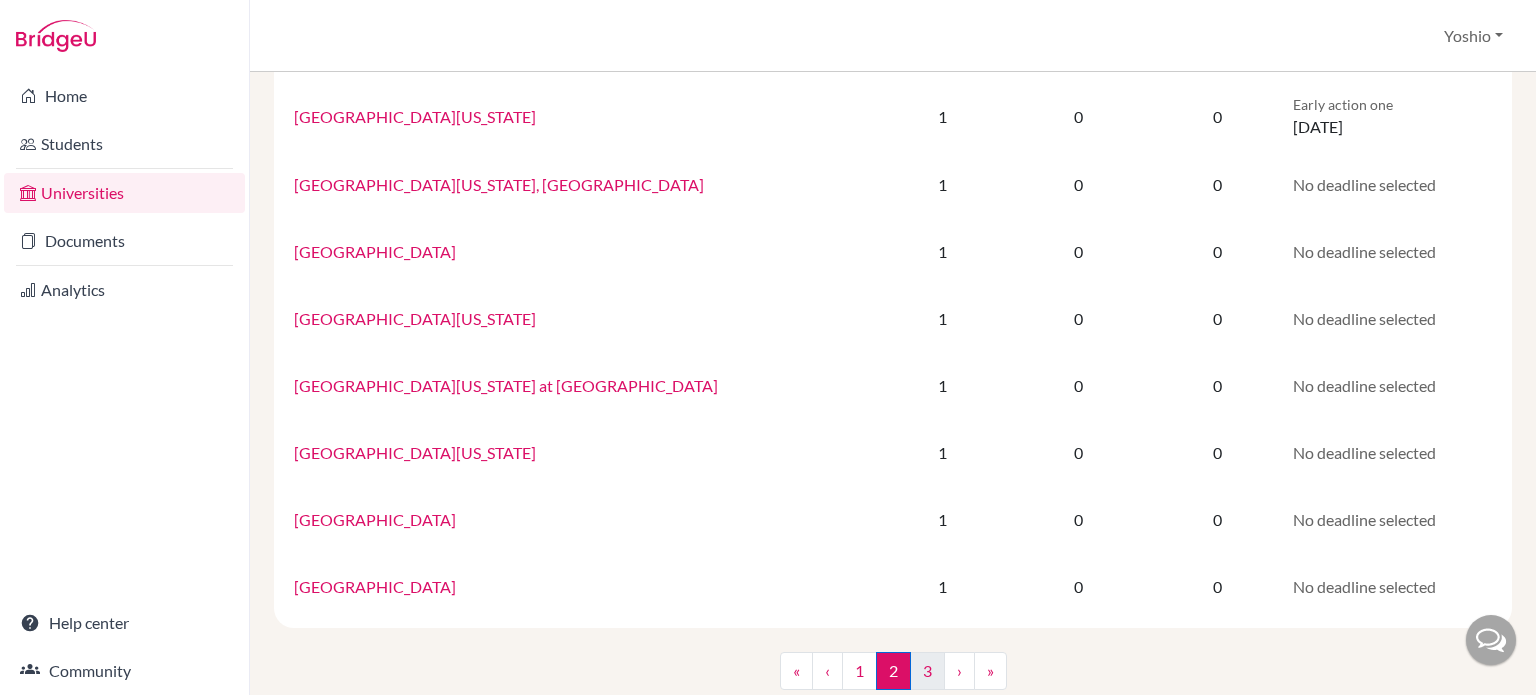 scroll, scrollTop: 1337, scrollLeft: 0, axis: vertical 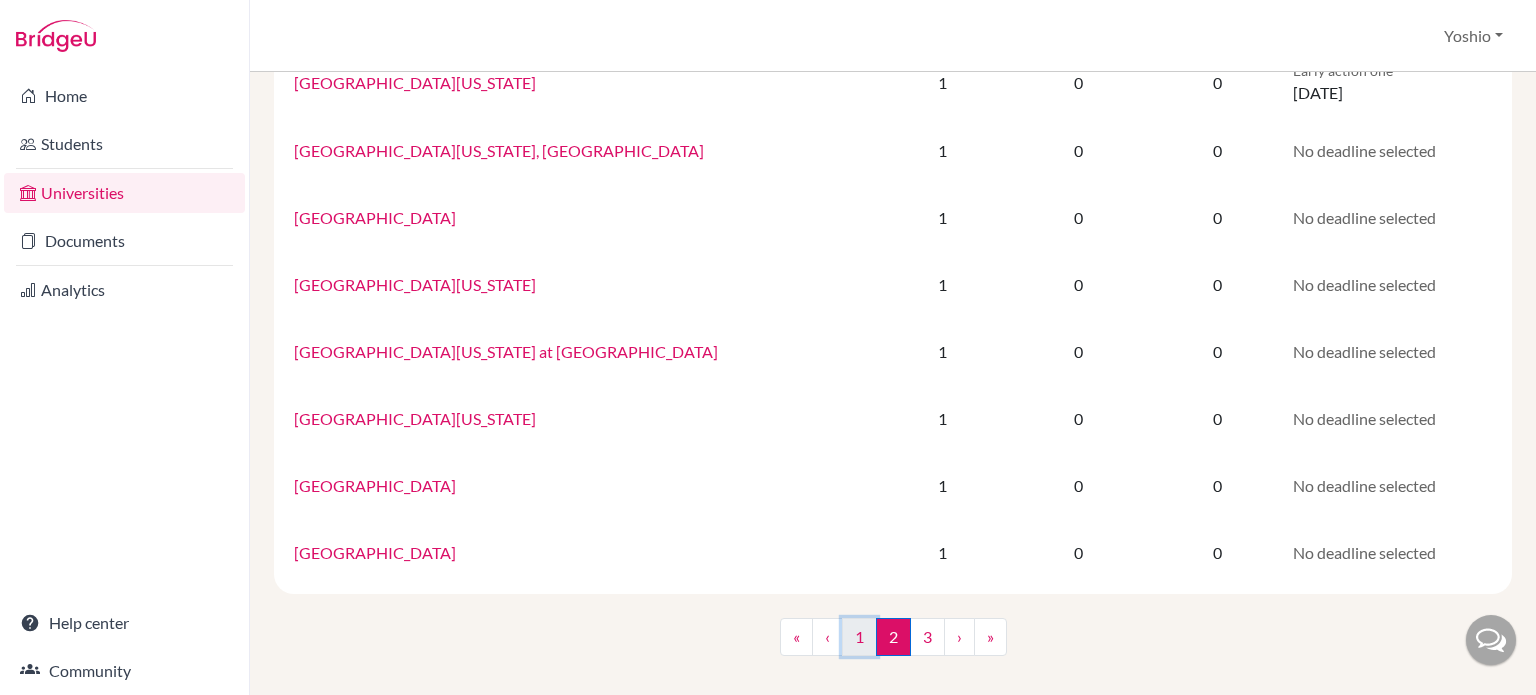 click on "1" at bounding box center [859, 637] 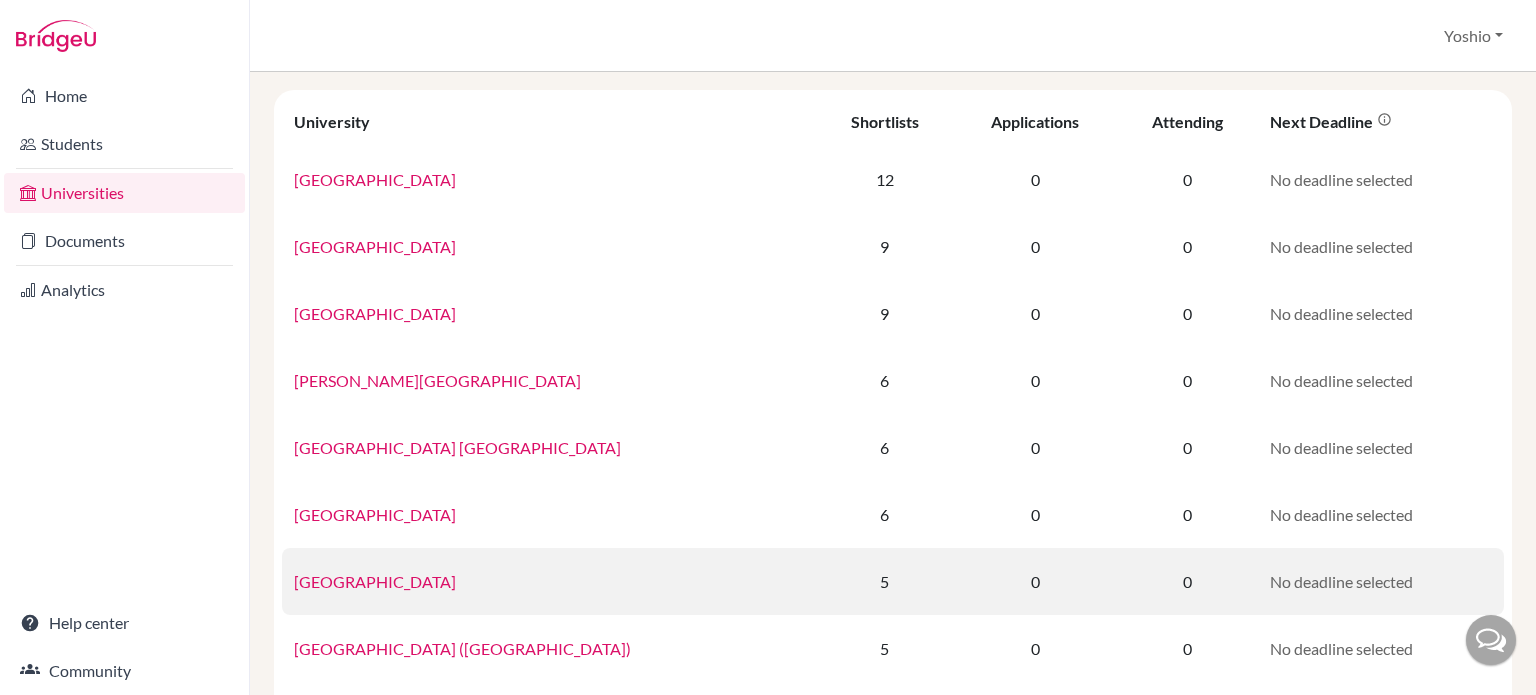 scroll, scrollTop: 0, scrollLeft: 0, axis: both 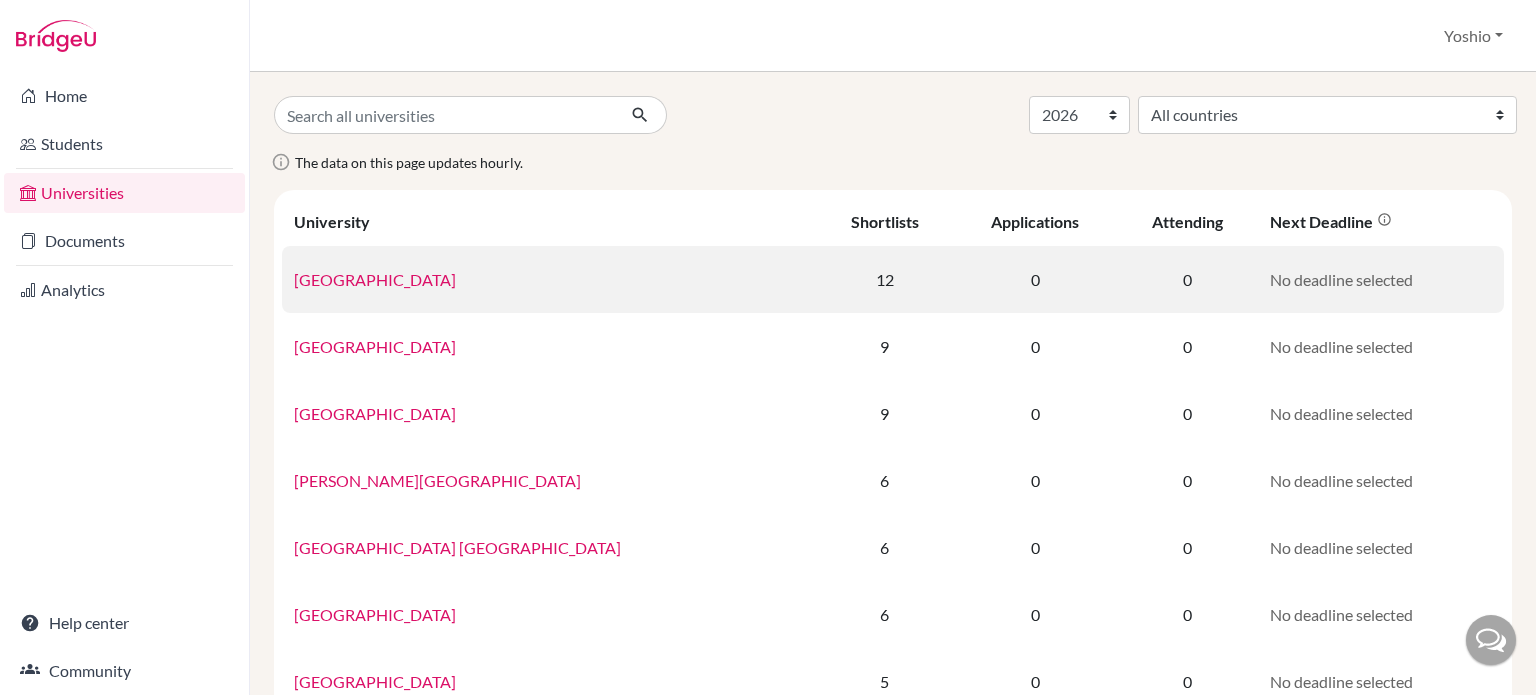 click on "[GEOGRAPHIC_DATA]" at bounding box center (549, 279) 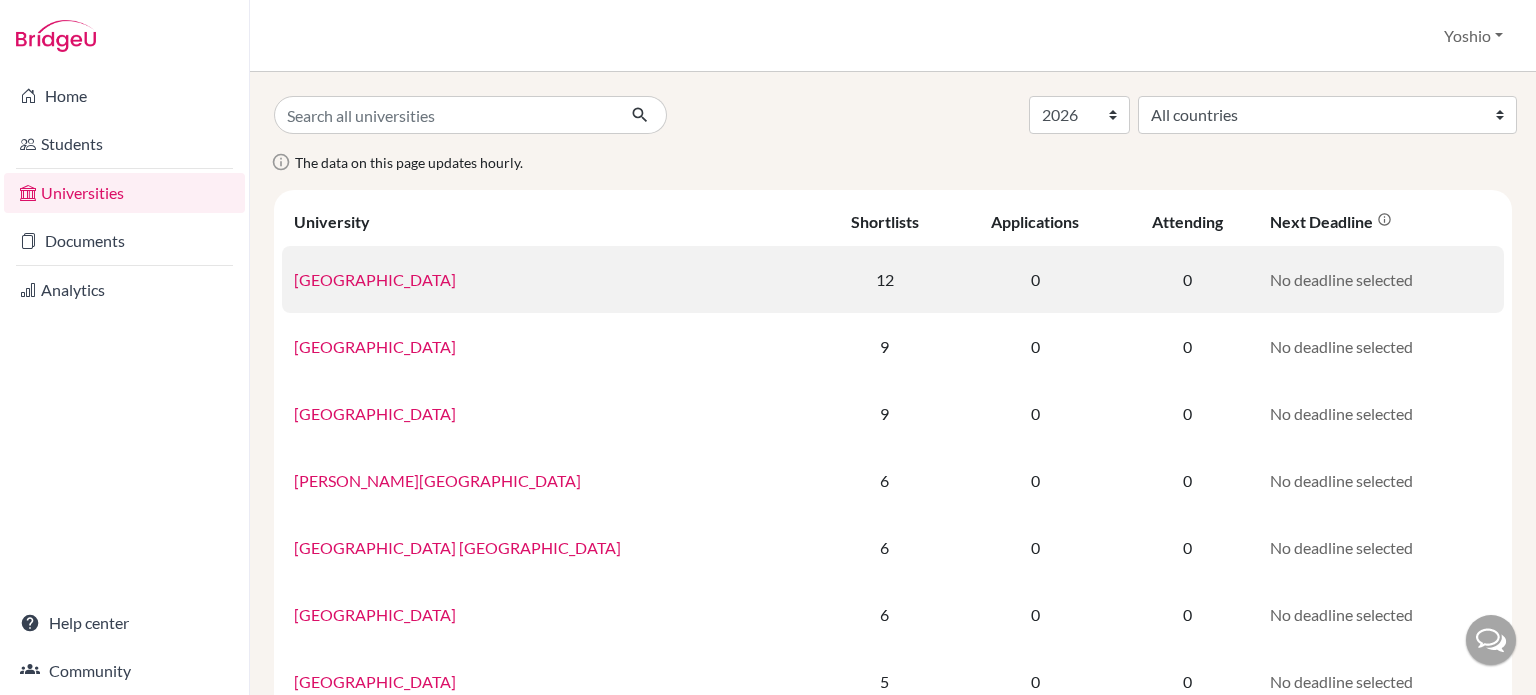 click on "[GEOGRAPHIC_DATA]" at bounding box center (375, 279) 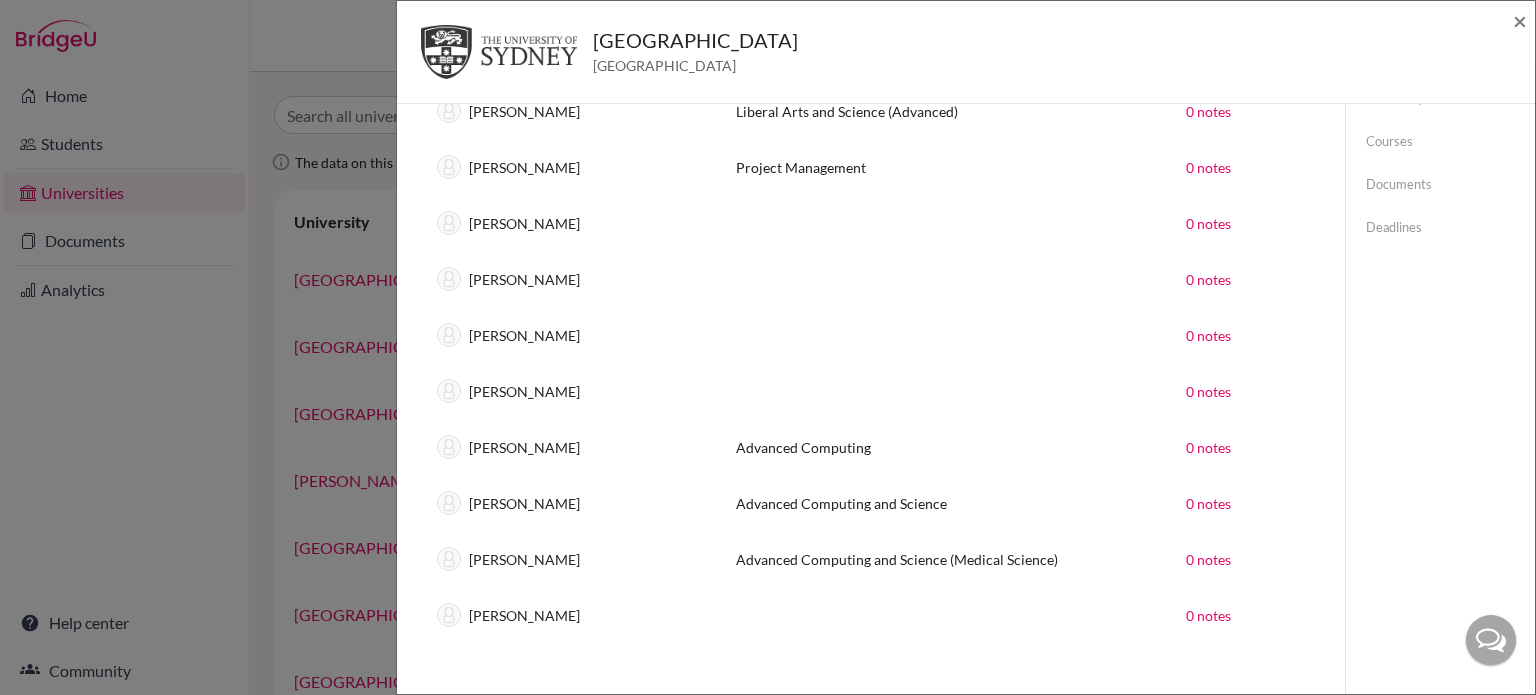 scroll, scrollTop: 280, scrollLeft: 0, axis: vertical 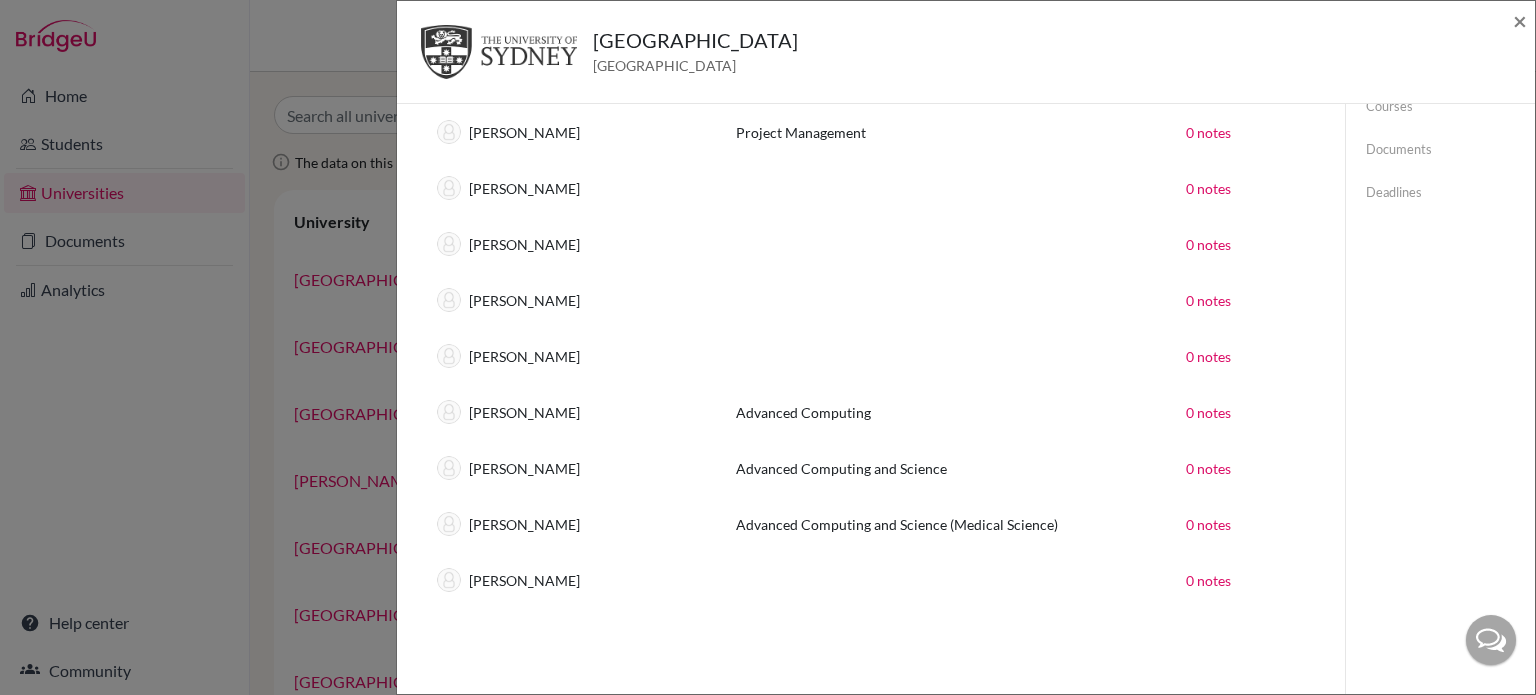 click on "[GEOGRAPHIC_DATA] [GEOGRAPHIC_DATA] × Trends shortlists applications done offers close unsuccessful school enrolled 2025 5 2 1 50 0 0 0 0 You can import your past application data into BridgeU by emailing us at   [EMAIL_ADDRESS][DOMAIN_NAME] Applications None of your students have applied to this university yet Shortlists  (12) Student Course Research Soka Horii 0 notes [PERSON_NAME] 0 notes [PERSON_NAME] Liberal Arts and Science (Advanced) 0 notes [PERSON_NAME] Project Management 0 notes [PERSON_NAME] 0 notes [PERSON_NAME] 0 notes [PERSON_NAME] 0 notes [PERSON_NAME] 0 notes [PERSON_NAME] Advanced Computing 0 notes [PERSON_NAME] Advanced Computing and Science 0 notes [PERSON_NAME] Advanced Computing and Science (Medical Science) 0 notes [PERSON_NAME] 0 notes Scattergram None SAT None done 2 3 4 5 -1 0 1 2 3 4.0 GPA 4.0 GPA done Accepted Rejected Waitlisted/Deferred No outcome University information [GEOGRAPHIC_DATA] [GEOGRAPHIC_DATA], [GEOGRAPHIC_DATA] 2006 [GEOGRAPHIC_DATA] Website Summary Show more Show less Location Show more" 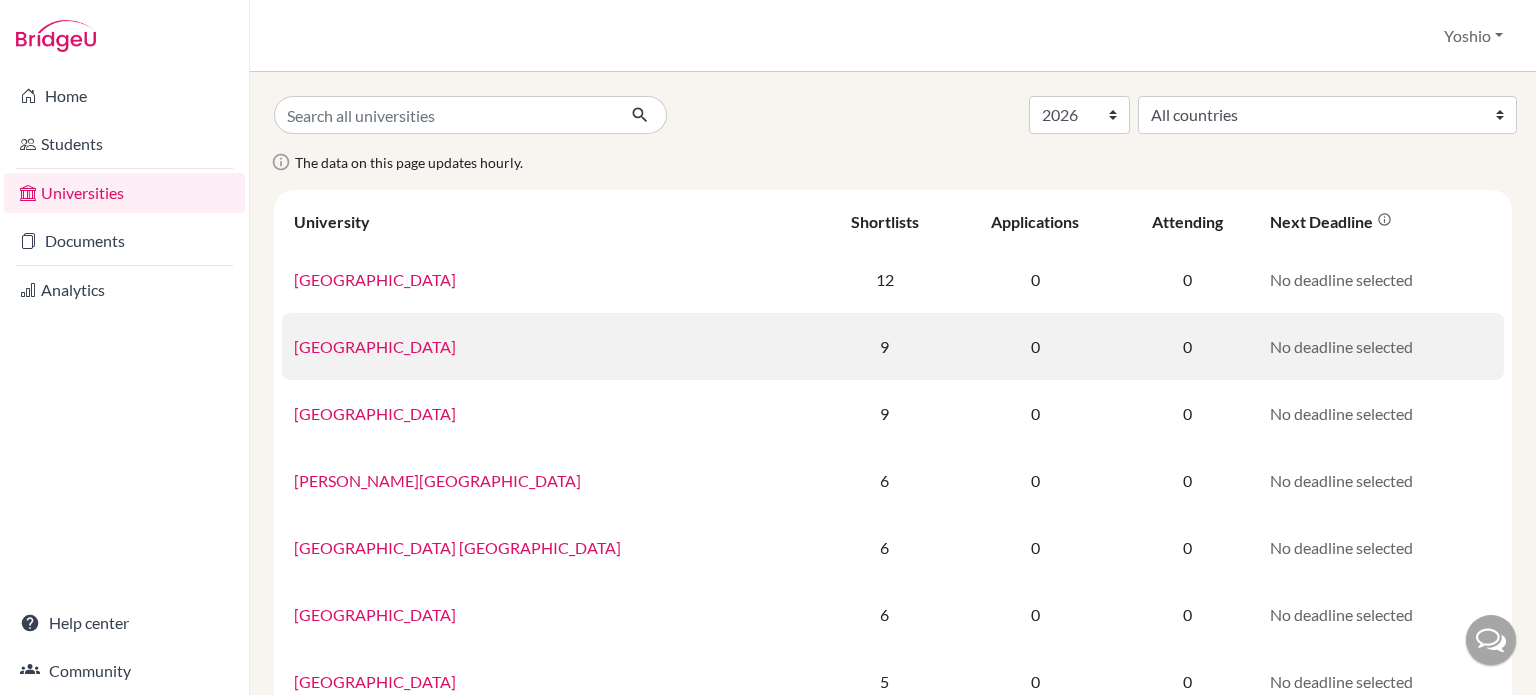 click on "[GEOGRAPHIC_DATA]" at bounding box center (549, 346) 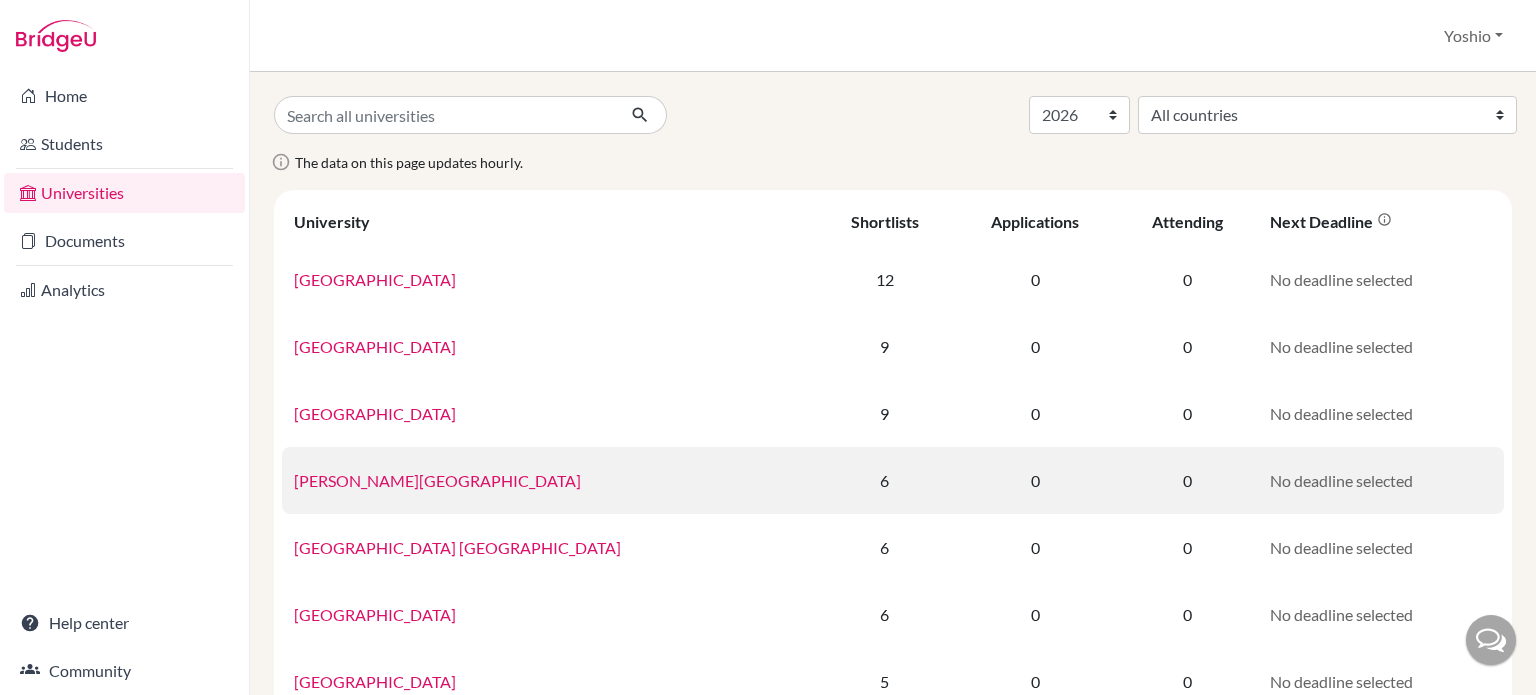 click on "[PERSON_NAME][GEOGRAPHIC_DATA]" at bounding box center [437, 480] 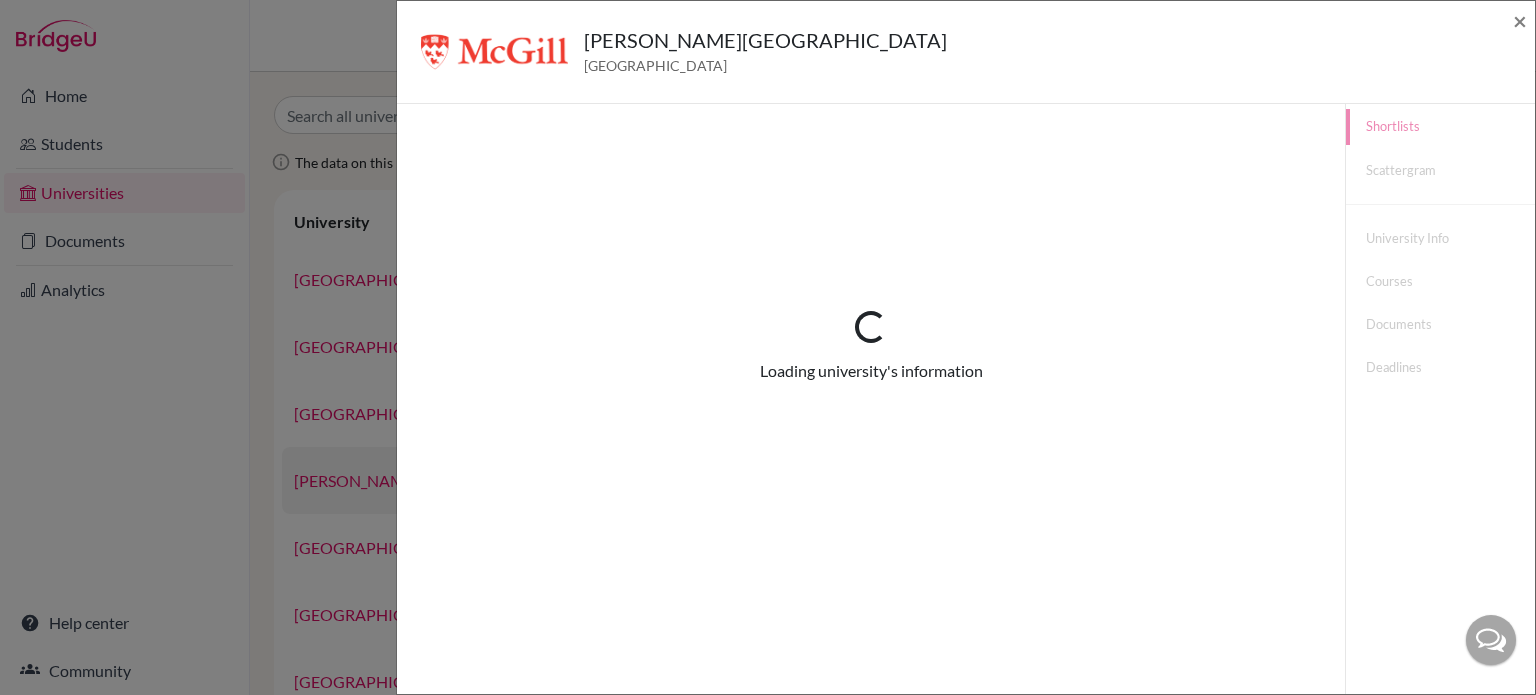 scroll, scrollTop: 104, scrollLeft: 0, axis: vertical 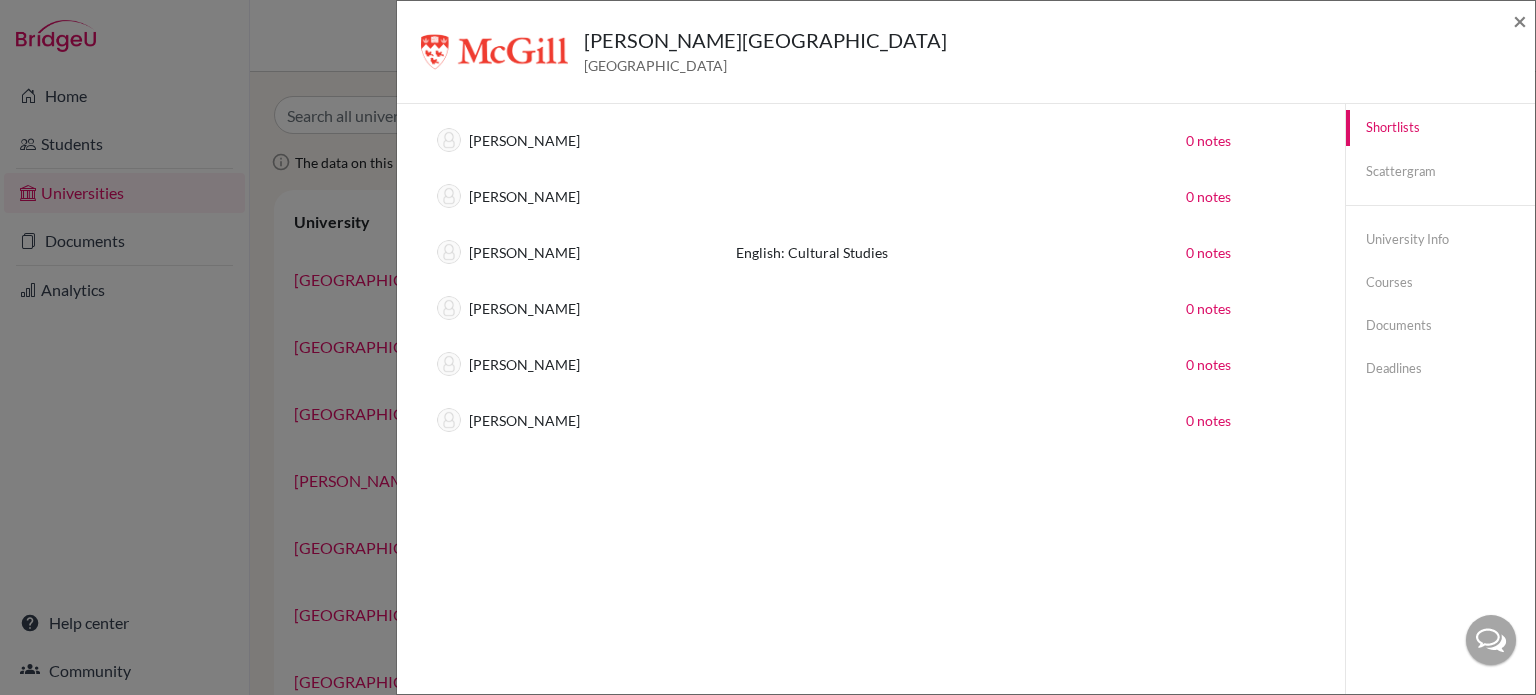 click on "[PERSON_NAME] University [GEOGRAPHIC_DATA] × Trends shortlists applications done offers close unsuccessful school enrolled 2025 3 1 1 100 0 0 0 0 You can import your past application data into BridgeU by emailing us at   [EMAIL_ADDRESS][DOMAIN_NAME] Applications None of your students have applied to this university yet Shortlists  (6) Student Course Research Soka Horii 0 notes [PERSON_NAME] 0 notes [PERSON_NAME] English: Cultural Studies 0 notes [PERSON_NAME] 0 notes [PERSON_NAME] 0 notes [PERSON_NAME] 0 notes Scattergram None SAT None done 2 3 4 5 -1 0 1 2 3 4.0 GPA 4.0 GPA done Accepted Rejected Waitlisted/Deferred No outcome University information [STREET_ADDRESS] Website Summary Show more Show less Location Show more Show less Courses Accounting Aerospace Engineering African Studies Agribusiness Agribusiness Entrepreneurship Agricultural Economics Agricultural Production Agro-Environmental Sciences Anatomy and Cell Biology Animal Biology Animal Health and Disease Animal Production Biology" 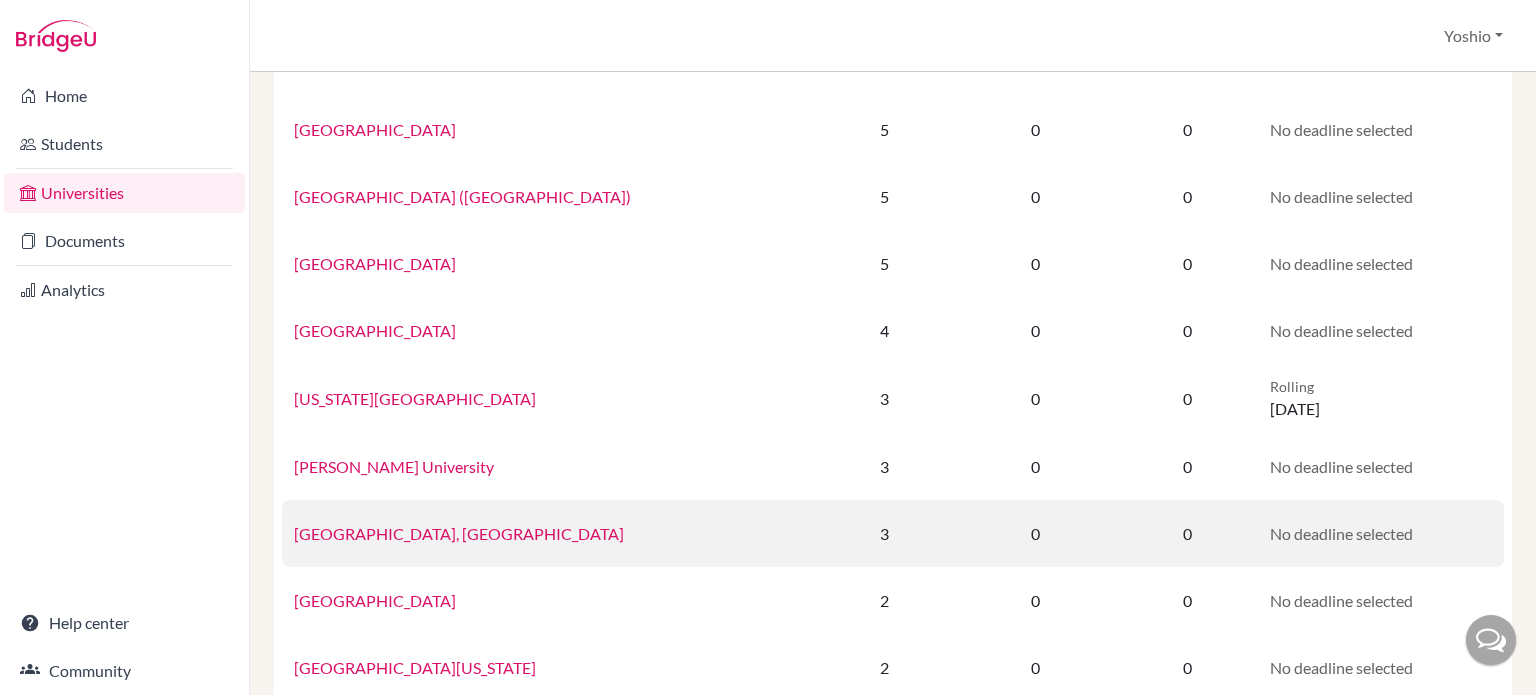 scroll, scrollTop: 600, scrollLeft: 0, axis: vertical 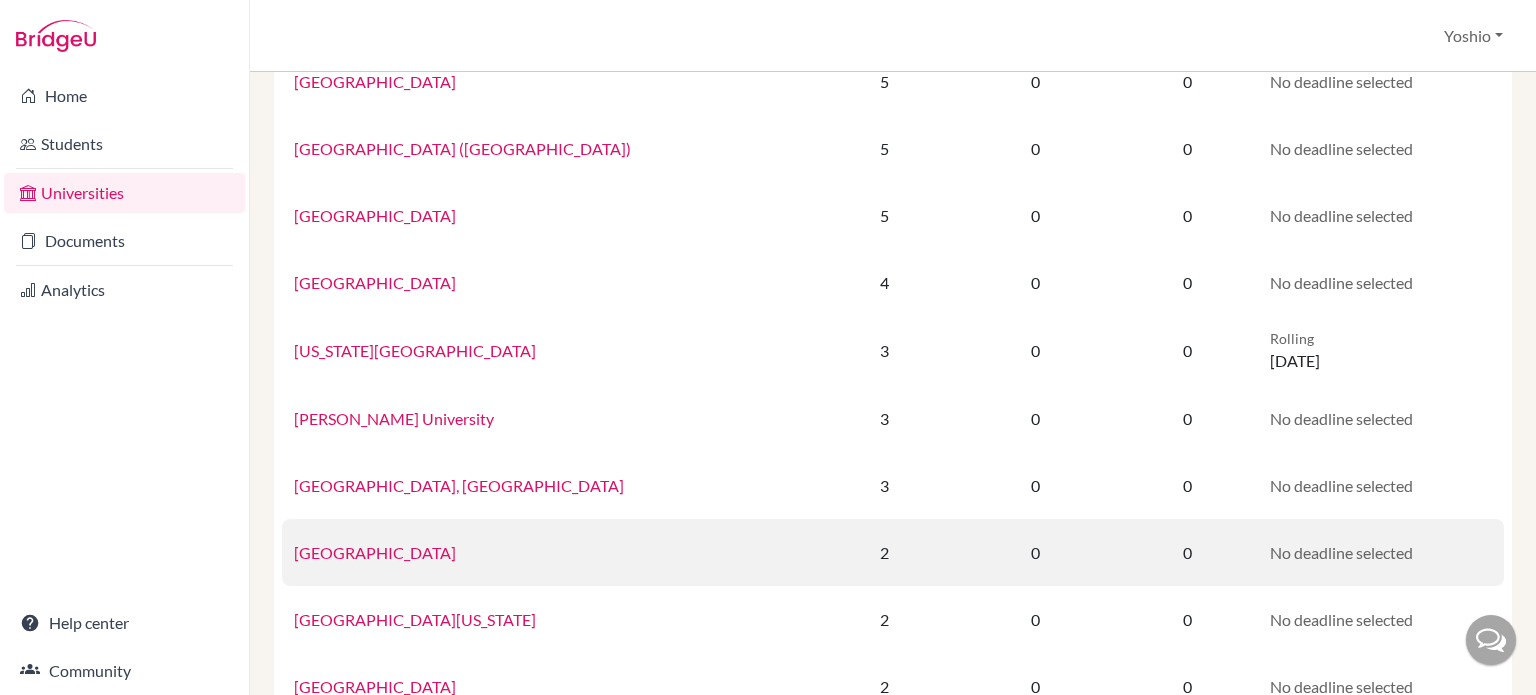 click on "[GEOGRAPHIC_DATA]" at bounding box center (375, 552) 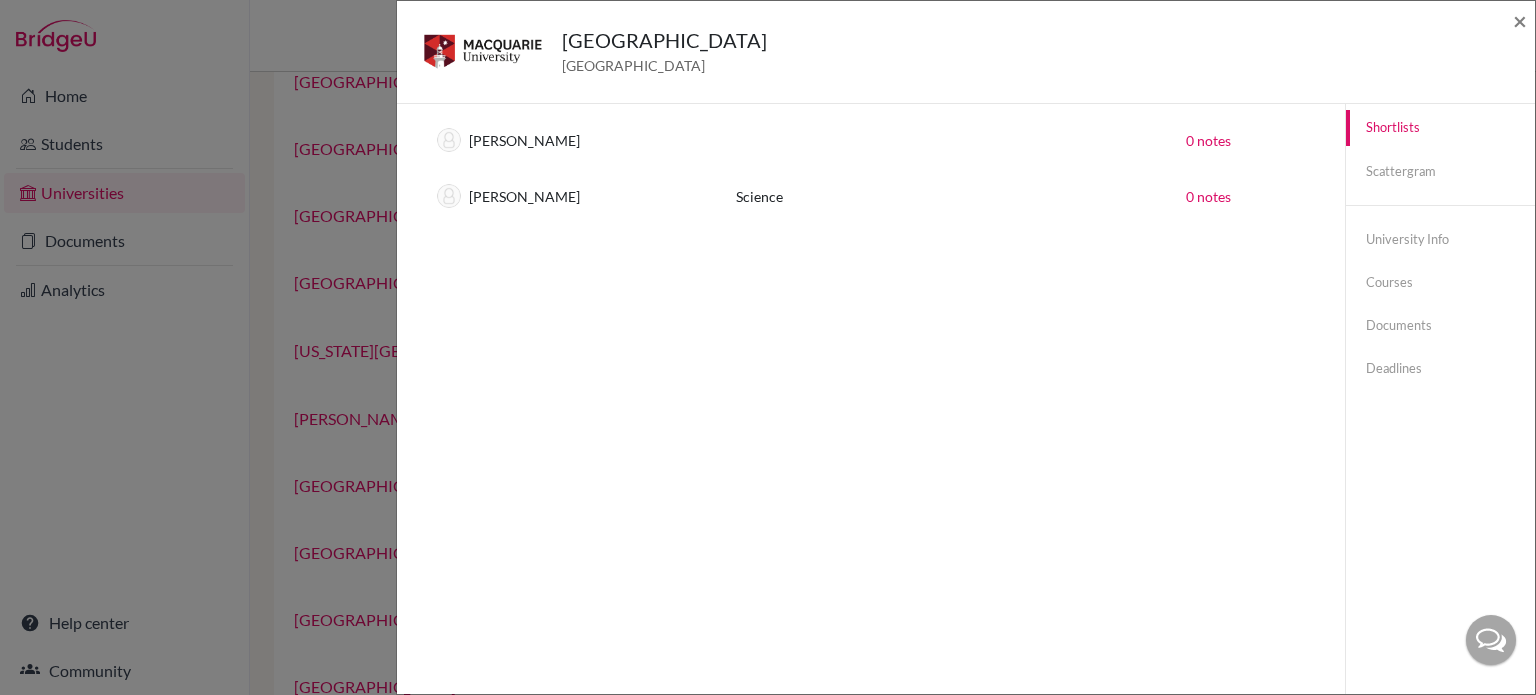 click on "[GEOGRAPHIC_DATA] [GEOGRAPHIC_DATA] × Trends You don’t have any previous application data for this university. You can import your past application data into BridgeU by emailing us at   [EMAIL_ADDRESS][DOMAIN_NAME] Applications None of your students have applied to this university yet Shortlists  (2) Student Course Research [PERSON_NAME] 0 notes [PERSON_NAME] Science 0 notes Scattergram You don't have any previous application data for this university. You can import past application data into BridgeU by emailing  [EMAIL_ADDRESS][DOMAIN_NAME] . University information [GEOGRAPHIC_DATA] [GEOGRAPHIC_DATA] Website Summary Show more Show less Location Show more Show less Courses Actuarial Studies Actuarial Studies with Professional Practice Ancient History Applied Finance Archaeology Arts Arts and Education (Primary) Arts and Education (Secondary) Biodiversity and Conservation Business Administration Business Analytics [MEDICAL_DATA] Science Clinical Science Cognitive and Brain Sciences Commerce Cyber Security 0 x" 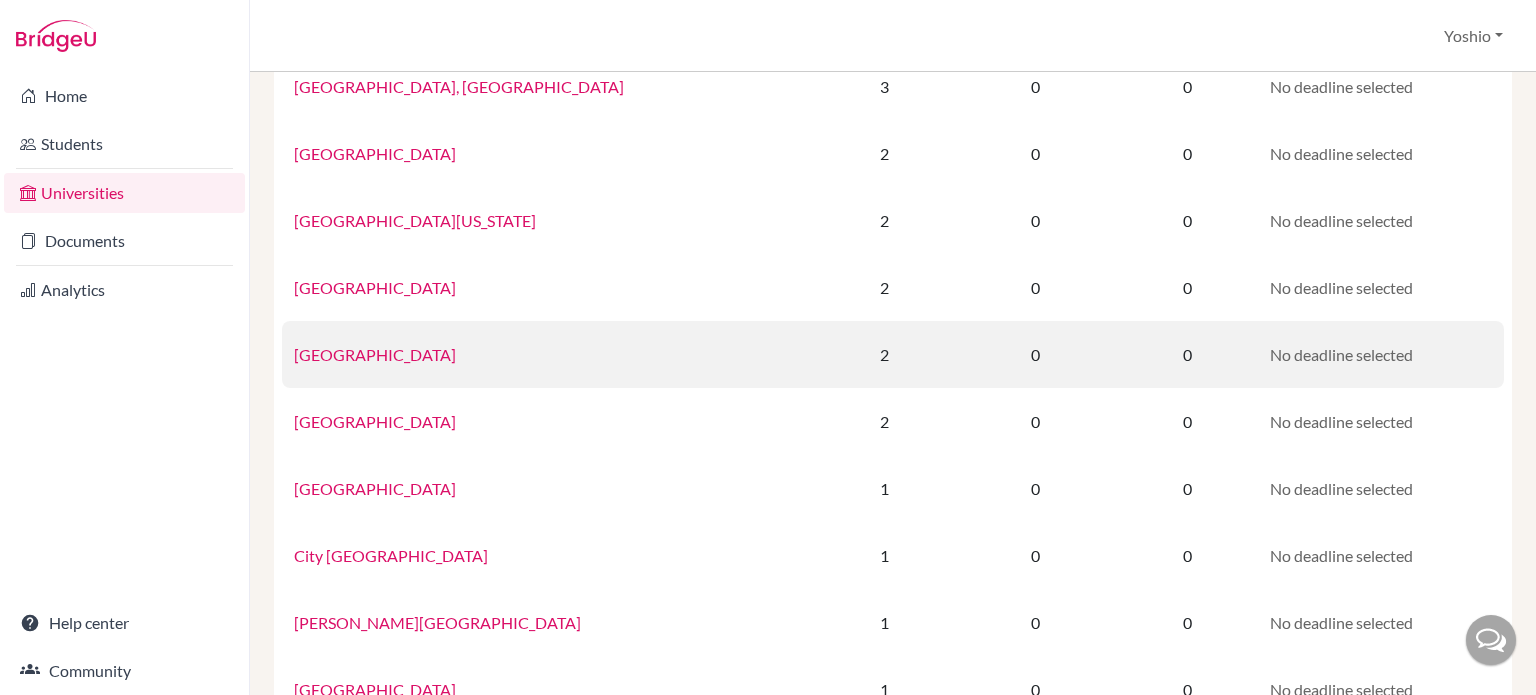scroll, scrollTop: 1000, scrollLeft: 0, axis: vertical 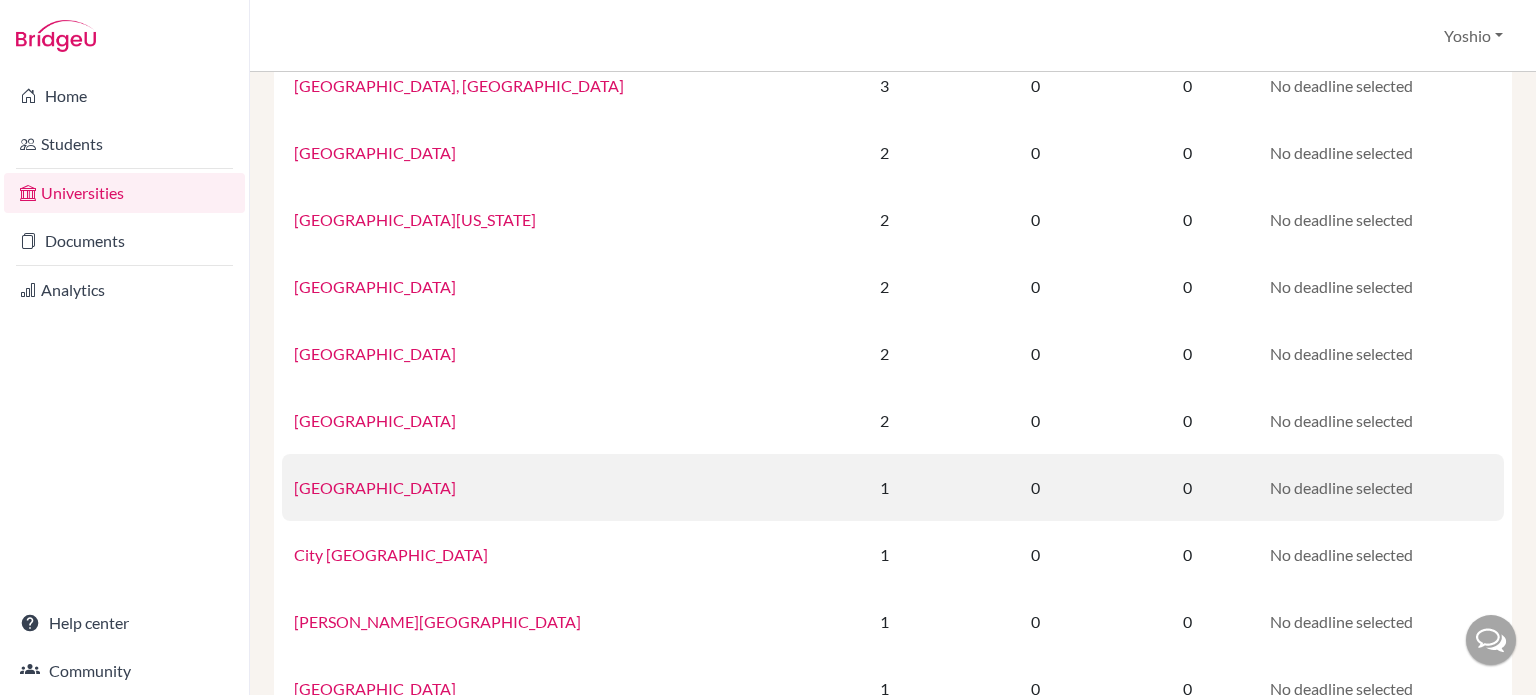 click on "[GEOGRAPHIC_DATA]" at bounding box center [375, 487] 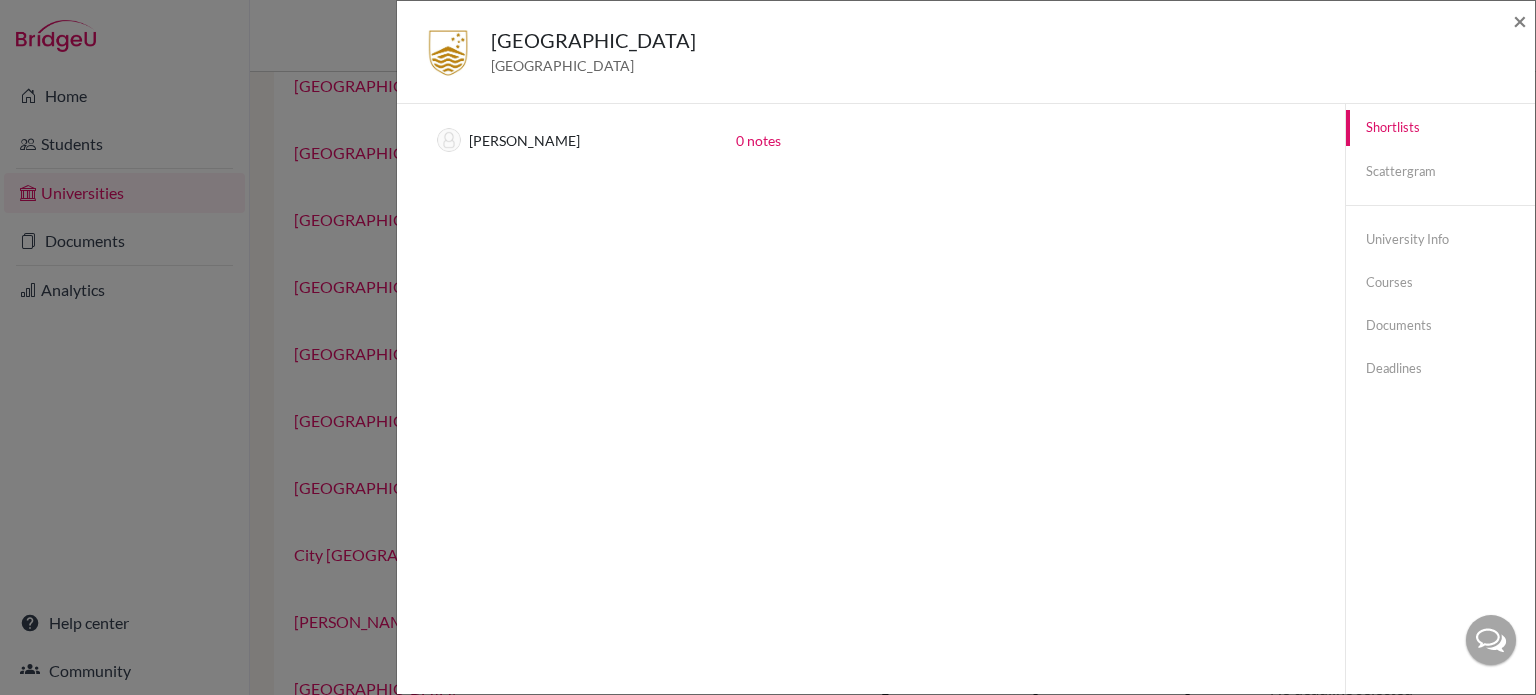 click on "[GEOGRAPHIC_DATA] [GEOGRAPHIC_DATA] × Trends You don’t have any previous application data for this university. You can import your past application data into BridgeU by emailing us at   [EMAIL_ADDRESS][DOMAIN_NAME] Applications None of your students have applied to this university yet Shortlists  (1) Student Research Soka Horii 0 notes Scattergram You don't have any previous application data for this university. You can import past application data into BridgeU by emailing  [EMAIL_ADDRESS][DOMAIN_NAME] . University information Acton, [GEOGRAPHIC_DATA], [GEOGRAPHIC_DATA] [GEOGRAPHIC_DATA] Website Summary Show more Show less Location Show more Show less Courses Accounting Actuarial Studies Advanced Computing Advanced Computing (Research and Development) Applied Data Analytics Archaeological Practice Art History and Curatorship Arts Arts (with Year in [GEOGRAPHIC_DATA]) Asian Studies Asian Studies (with Year in [GEOGRAPHIC_DATA]) Asia-Pacific Affairs Asia-Pacific Affairs (Ritsumeikan) Biotechnology Business Administration Classical Studies Commerce Computing Design" 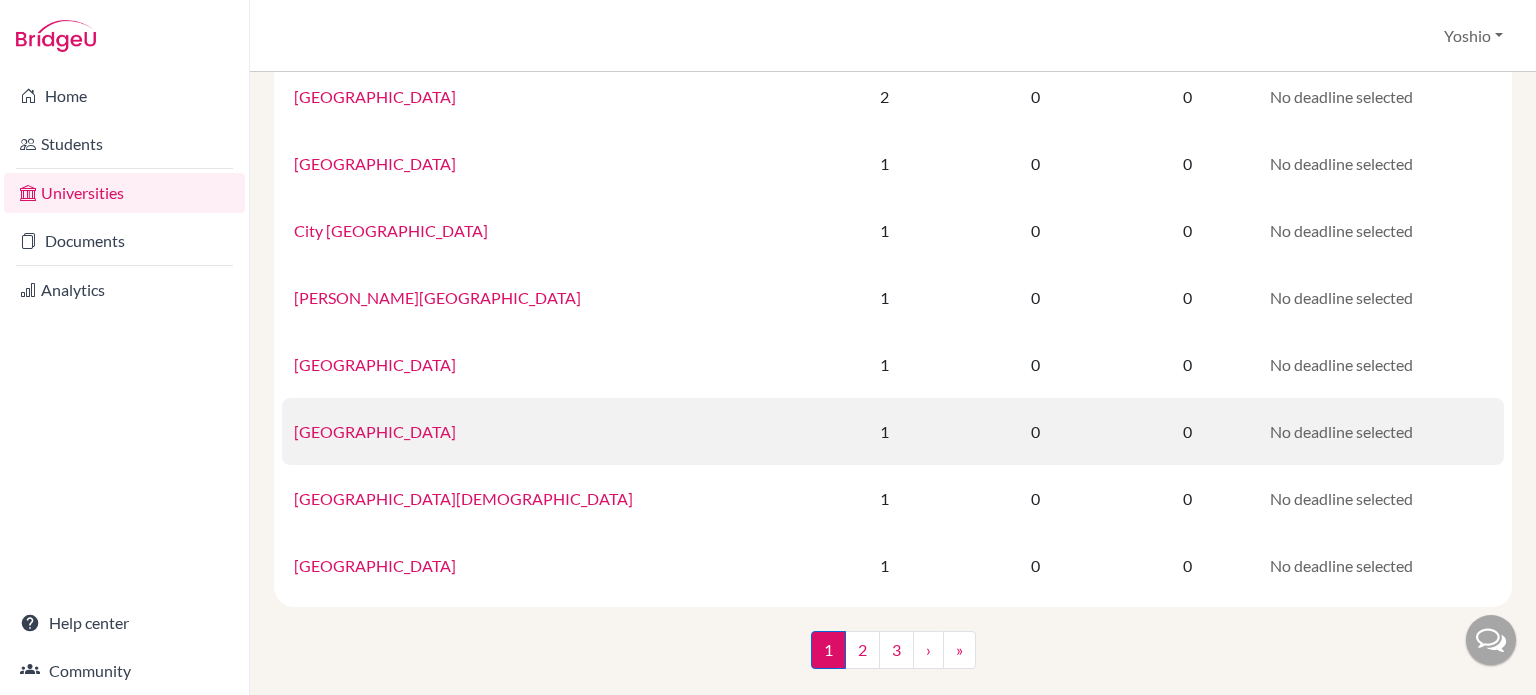 scroll, scrollTop: 1337, scrollLeft: 0, axis: vertical 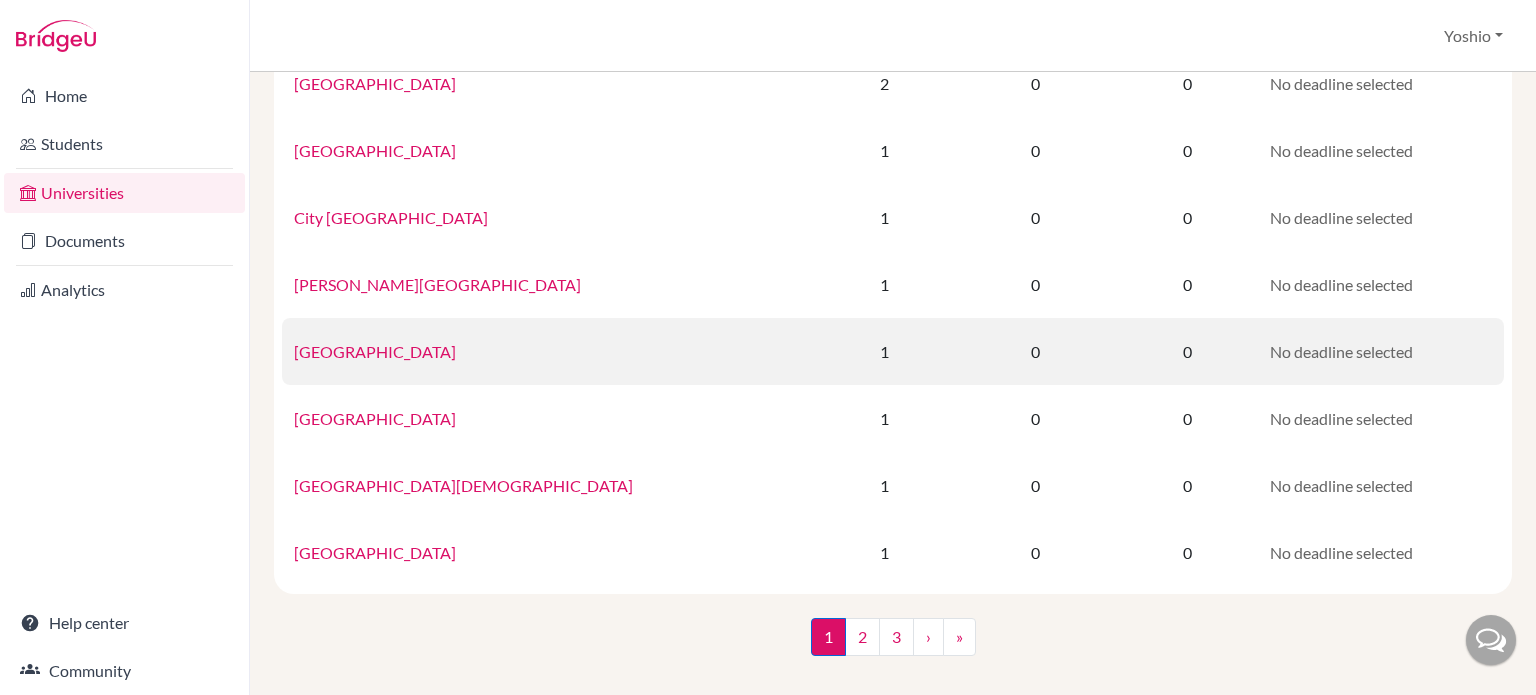 click on "[GEOGRAPHIC_DATA]" at bounding box center [549, 351] 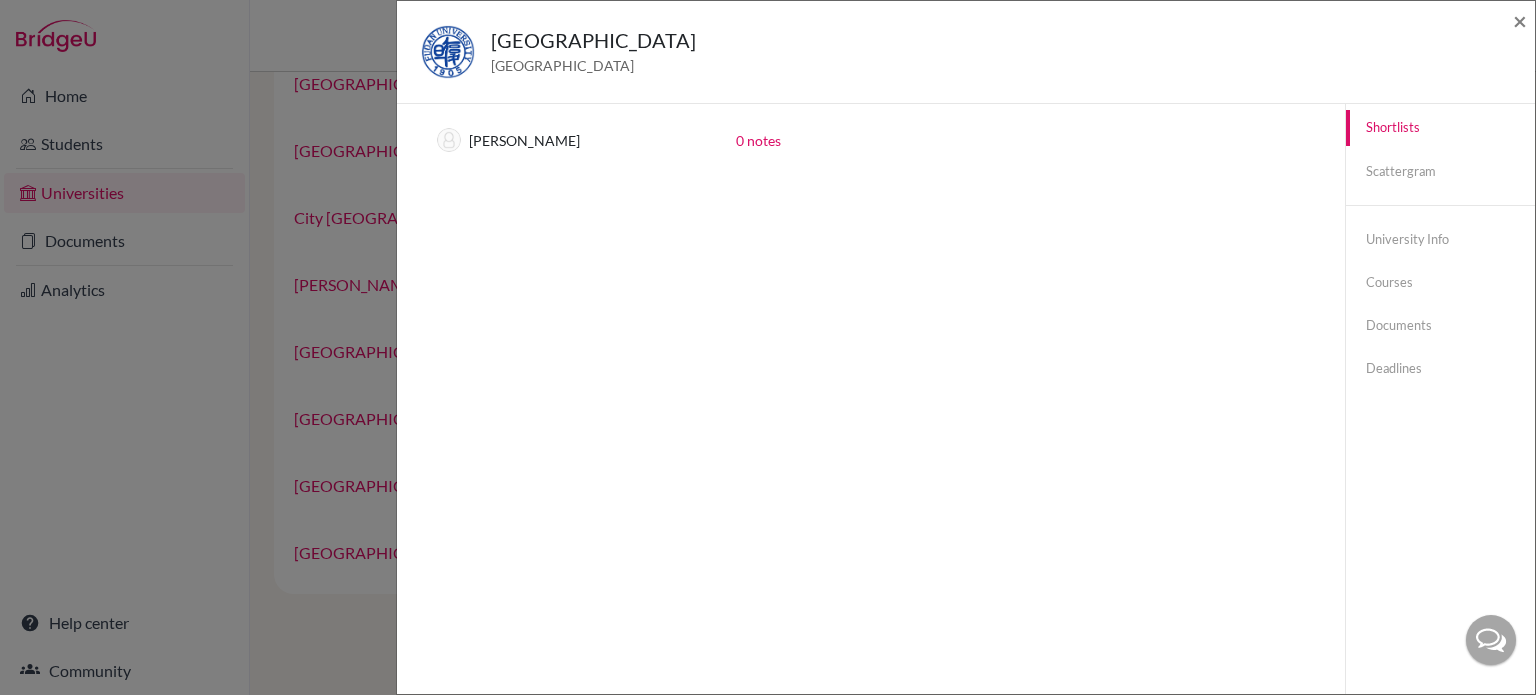 click on "Fudan University [GEOGRAPHIC_DATA] × Trends You don’t have any previous application data for this university. You can import your past application data into BridgeU by emailing us at   [EMAIL_ADDRESS][DOMAIN_NAME] Applications None of your students have applied to this university yet Shortlists  (1) Student Research [PERSON_NAME] 0 notes Scattergram You don't have any previous application data for this university. You can import past application data into BridgeU by emailing  [EMAIL_ADDRESS][DOMAIN_NAME] . University information [GEOGRAPHIC_DATA],  [GEOGRAPHIC_DATA] Website Summary Show more Show less This article uses material from the Wikipedia article  Fudan University , which is released under the  Creative Commons Attribution-Share-Alike License 3.0 Courses bachelor business management business Business-related Diplomacy Finance medical school MBBS English Medicine Medicine and Surgery politics Undergraduate International Program in Economics (UIPE) 临床医学五年制 This university  does not support Document Sending  through BridgeU. Deadlines" 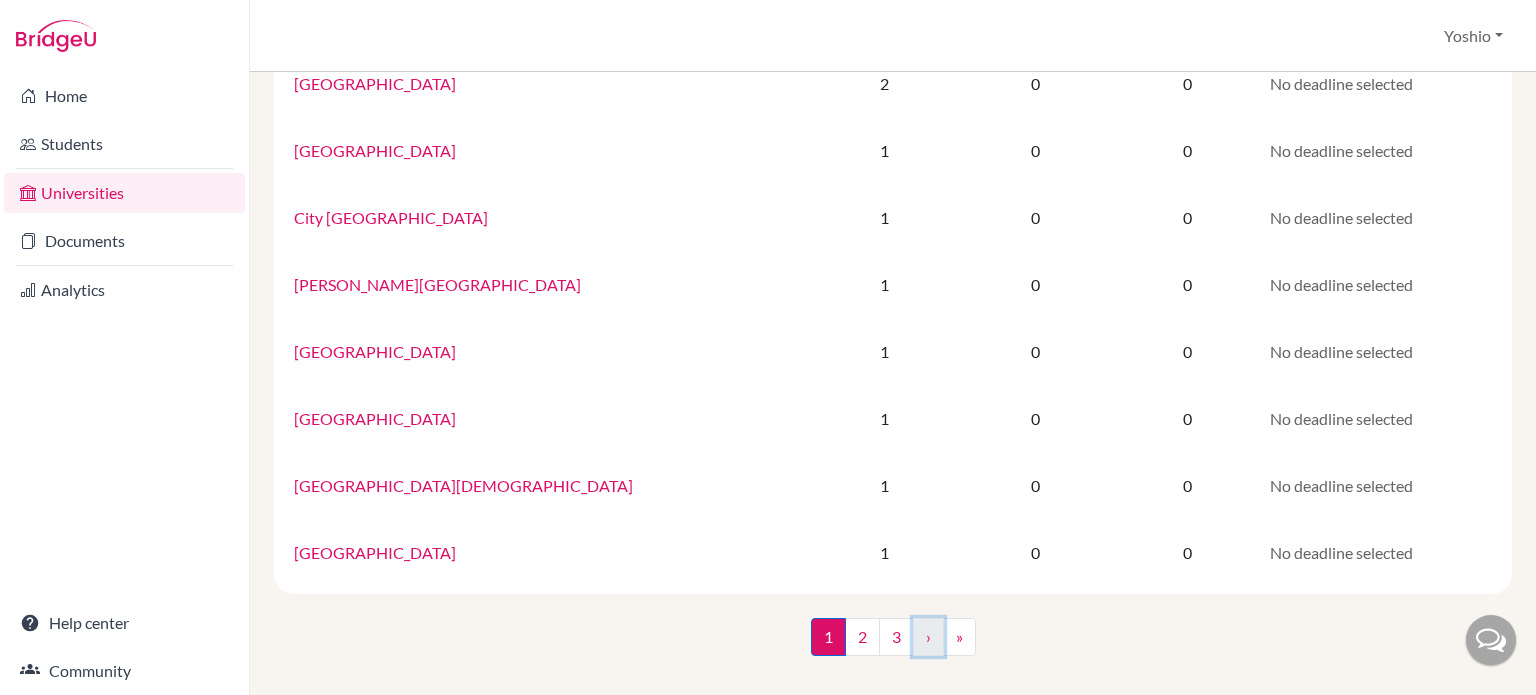 click on "›" at bounding box center (928, 637) 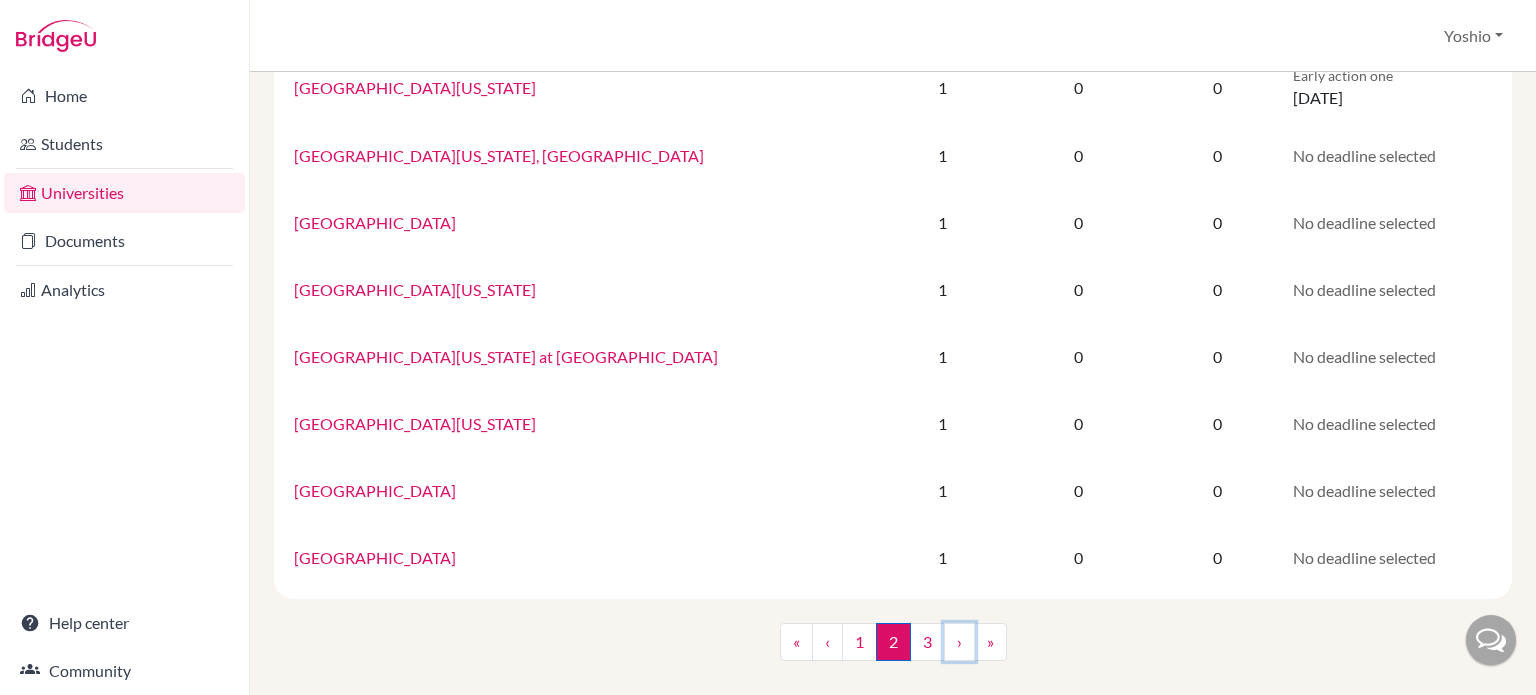 scroll, scrollTop: 1337, scrollLeft: 0, axis: vertical 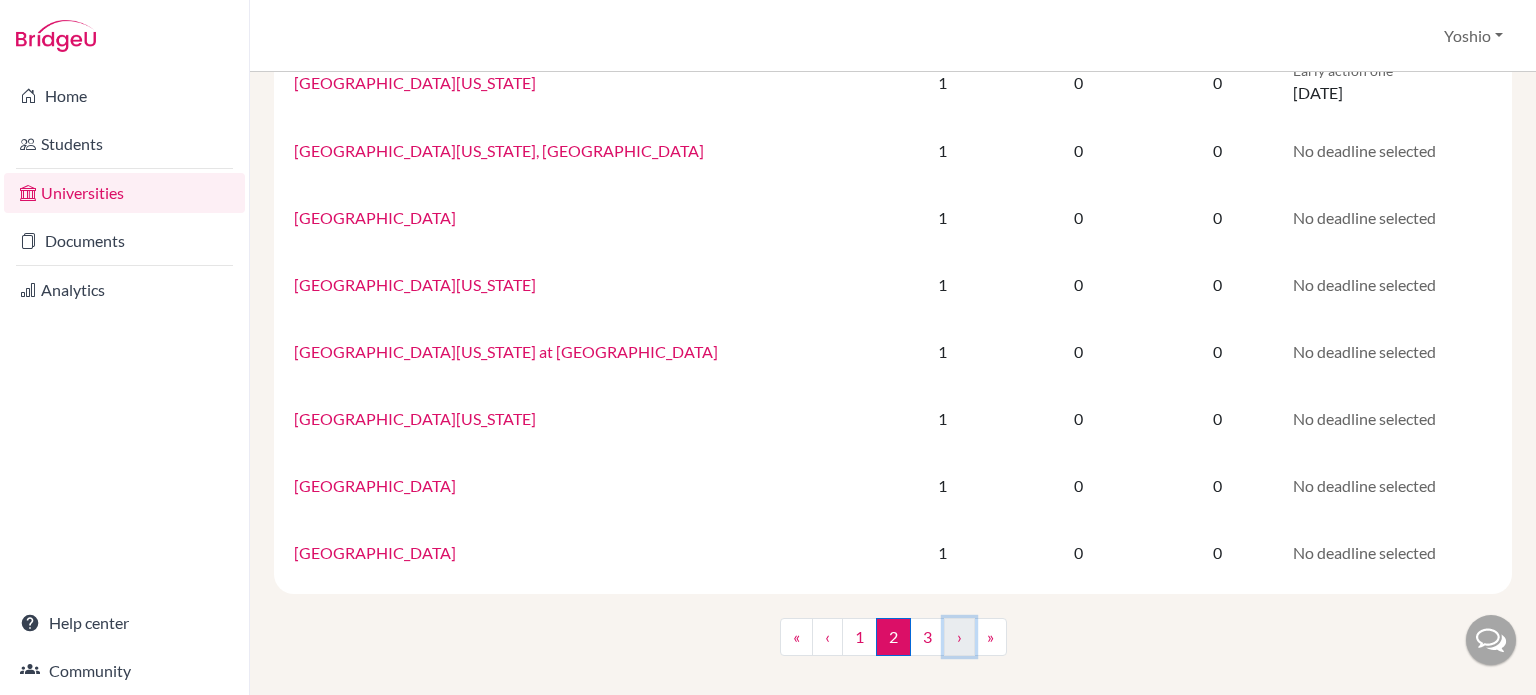 click on "›" at bounding box center (959, 637) 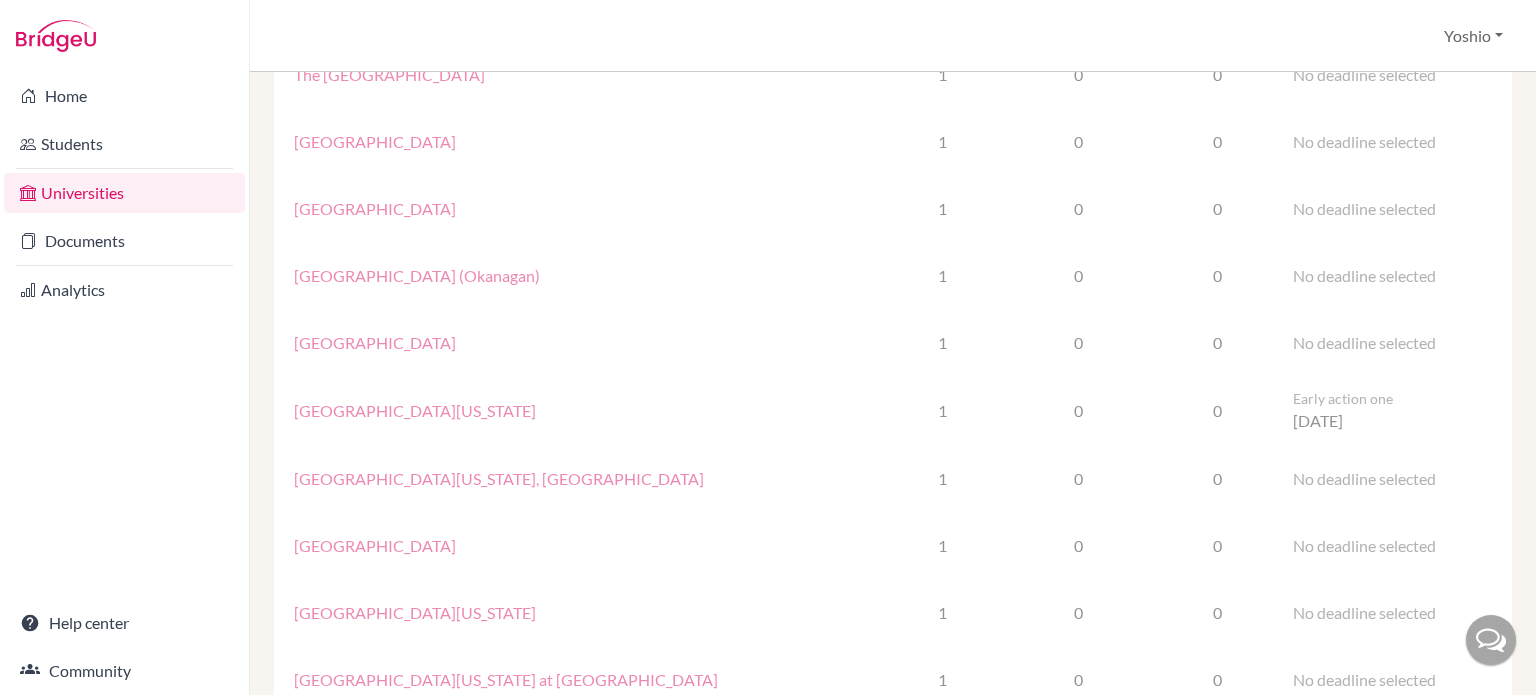 scroll, scrollTop: 0, scrollLeft: 0, axis: both 